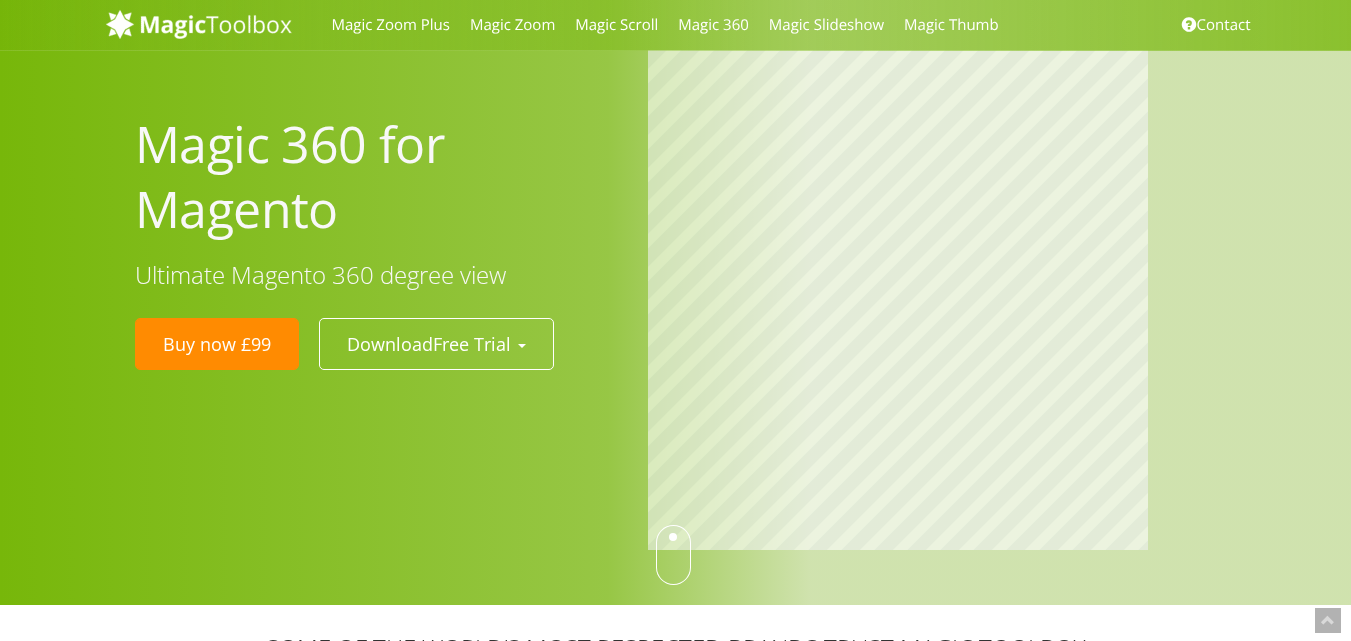 scroll, scrollTop: 369, scrollLeft: 0, axis: vertical 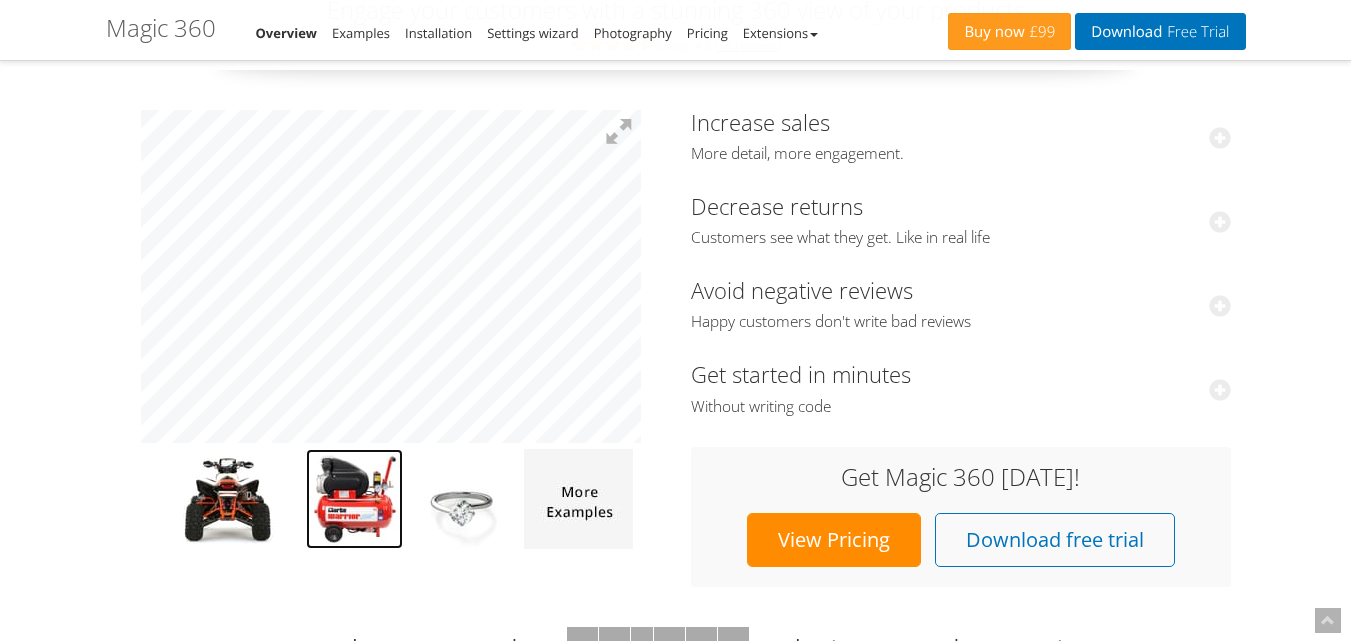 click at bounding box center [354, 499] 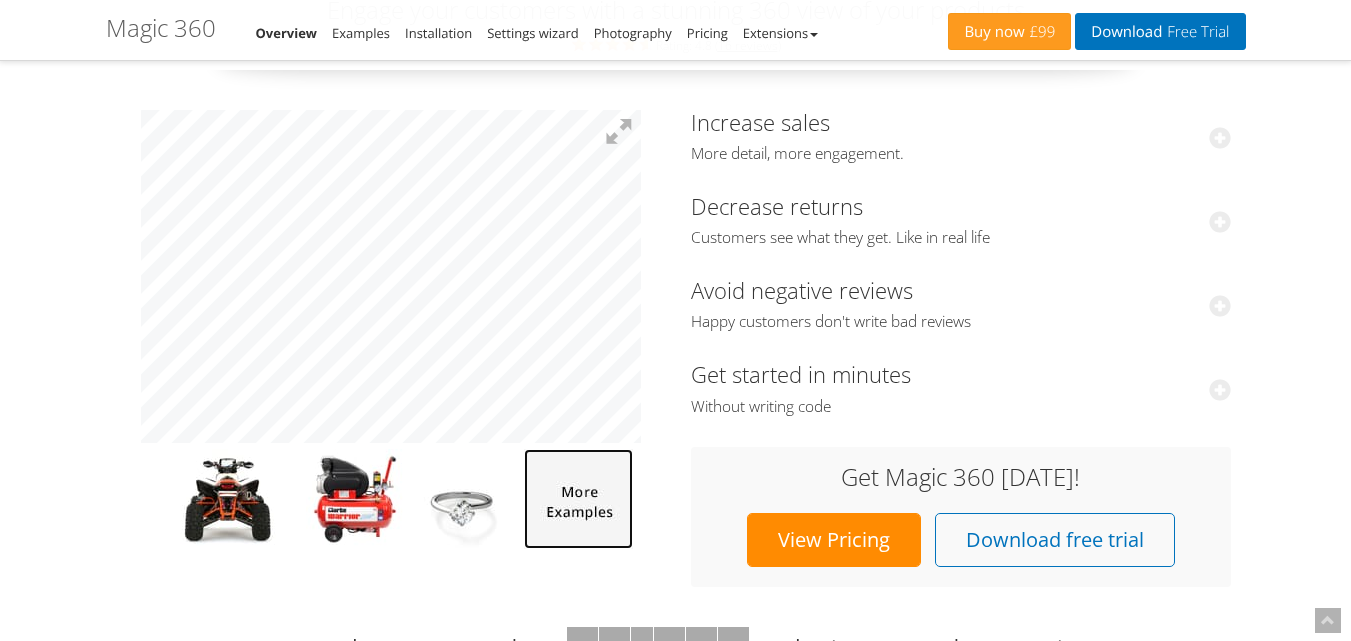 click at bounding box center [578, 499] 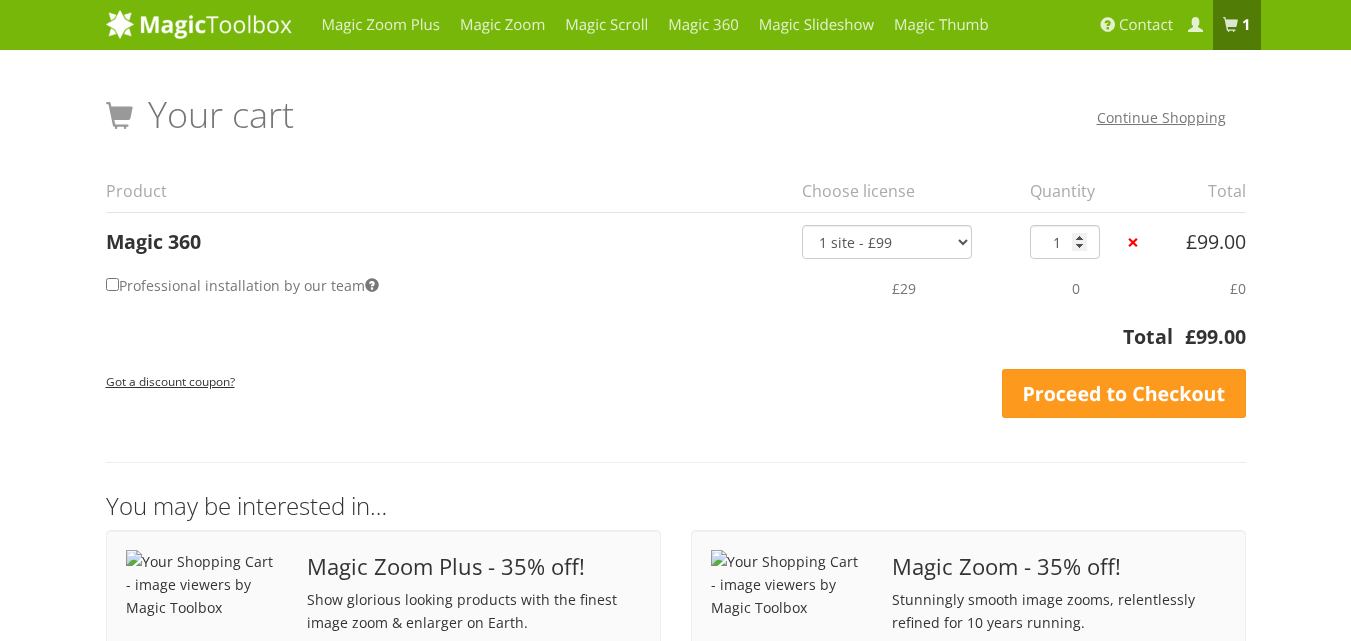 scroll, scrollTop: 0, scrollLeft: 0, axis: both 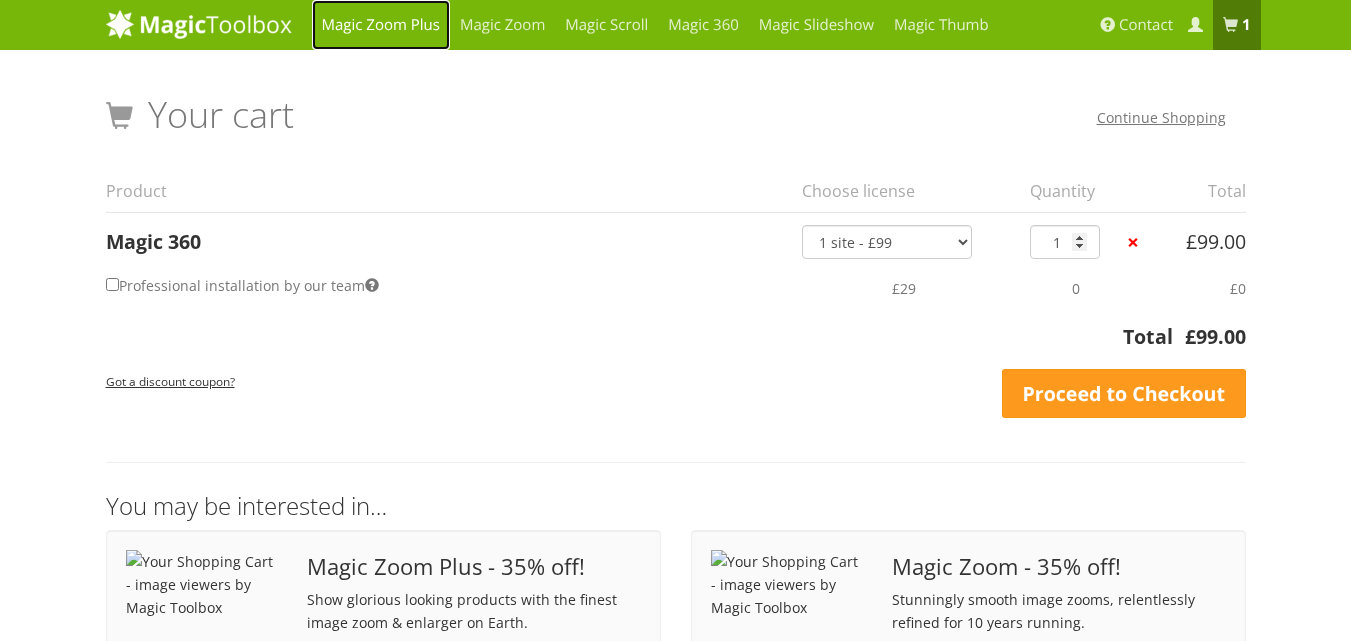 click on "Magic Zoom Plus" at bounding box center [381, 25] 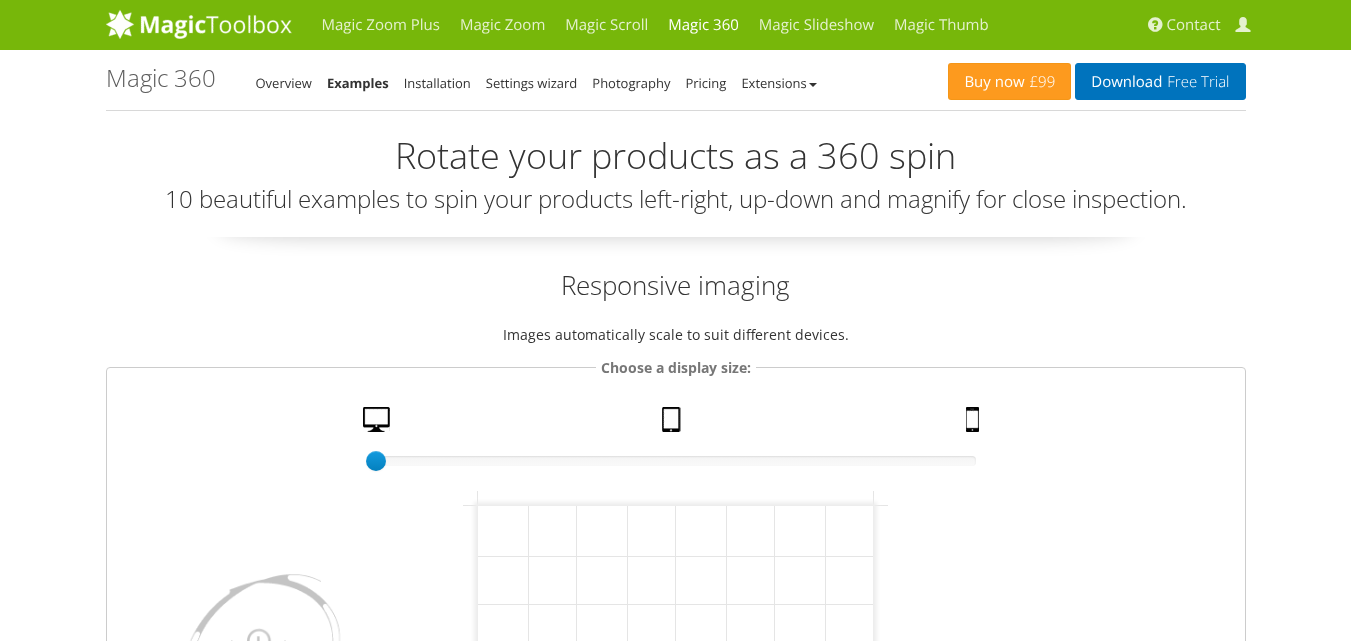 scroll, scrollTop: 0, scrollLeft: 0, axis: both 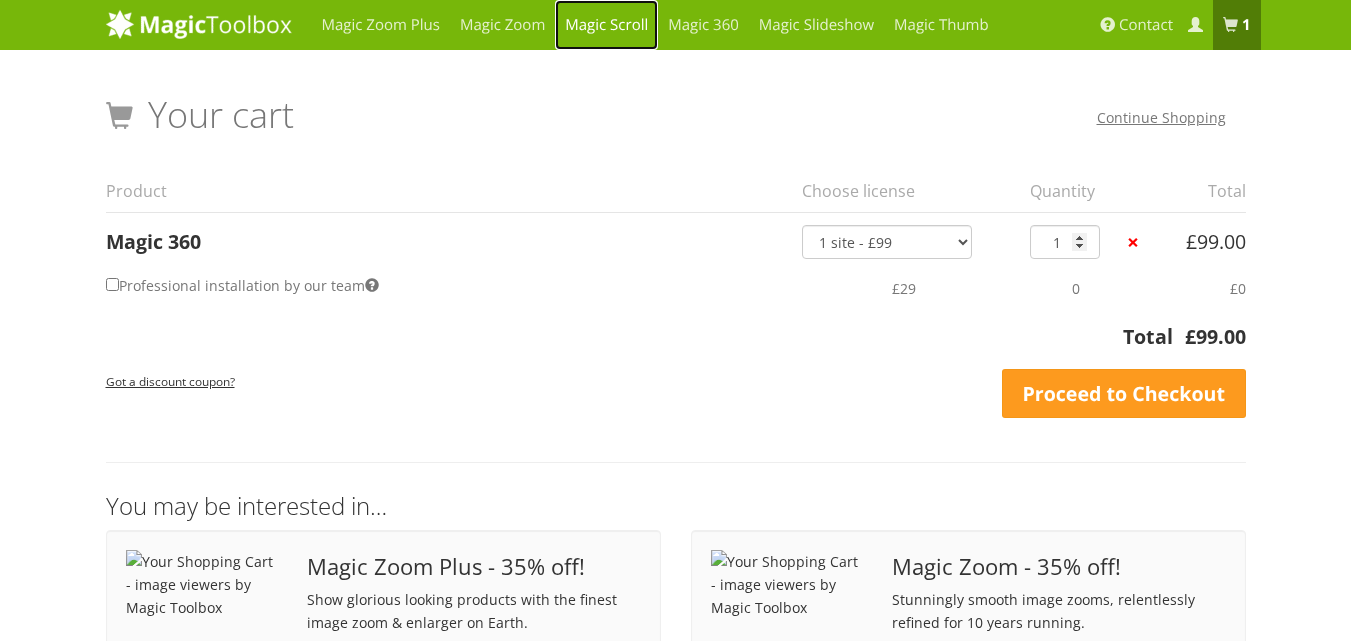 click on "Magic Scroll" at bounding box center [606, 25] 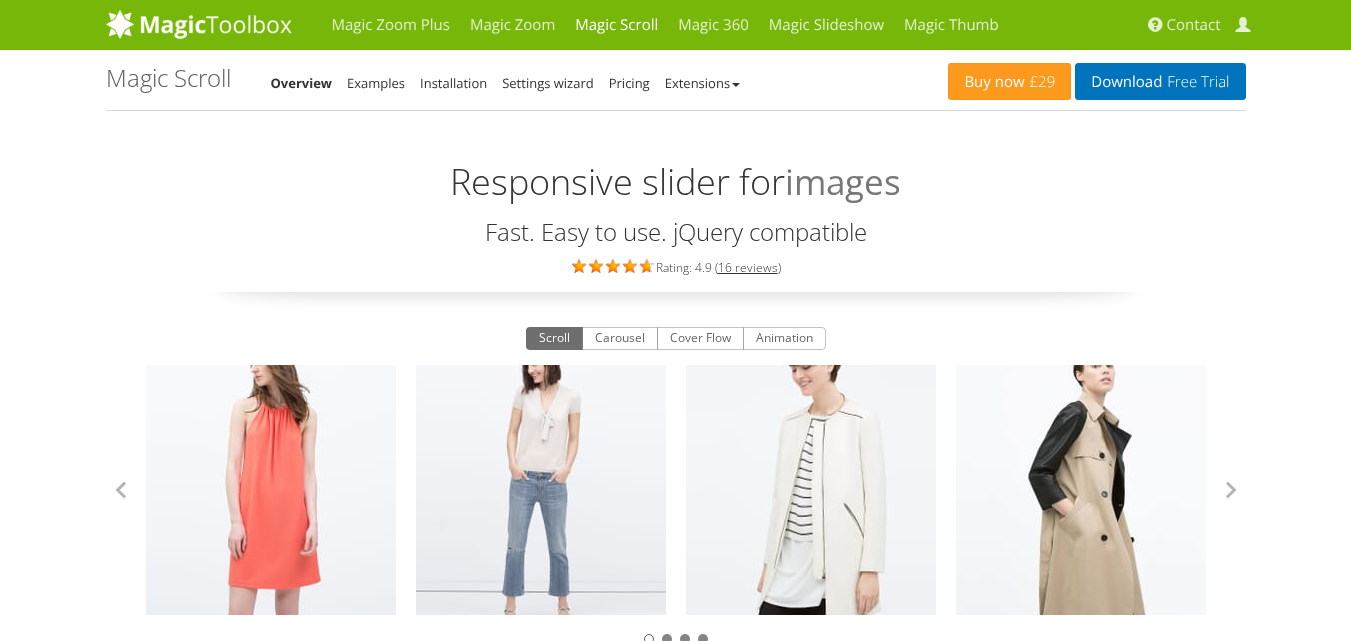 scroll, scrollTop: 0, scrollLeft: 0, axis: both 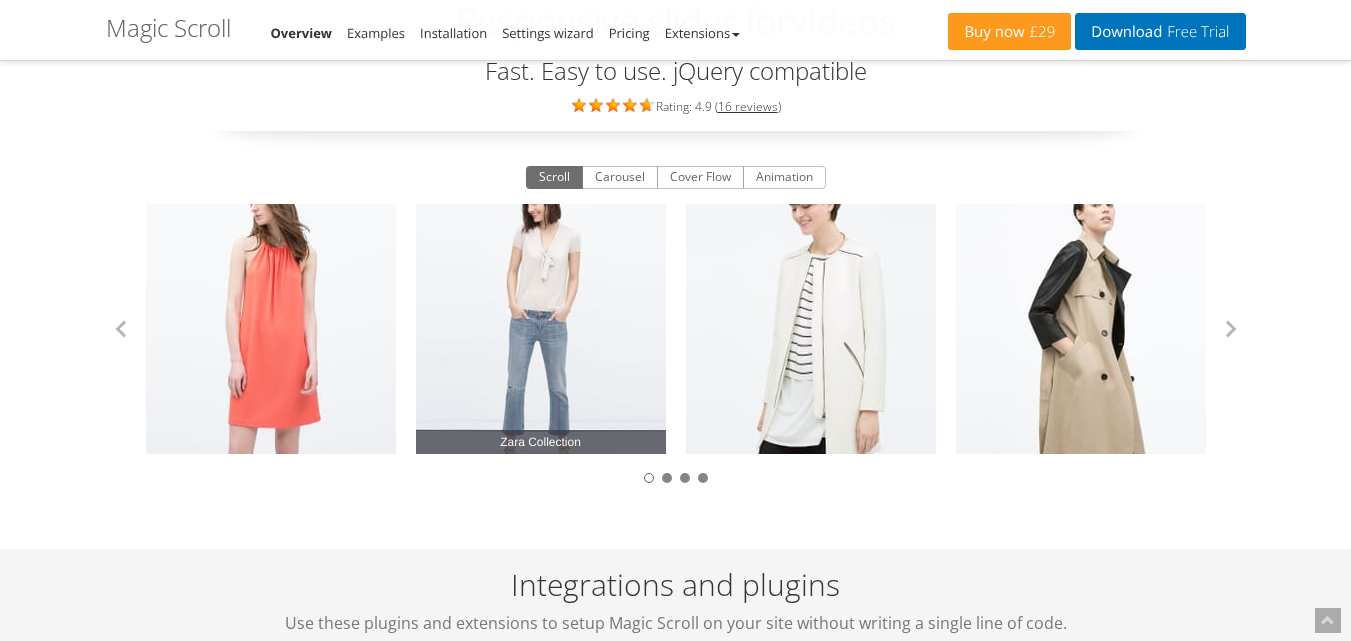 click on "Zara Collection" at bounding box center [541, 329] 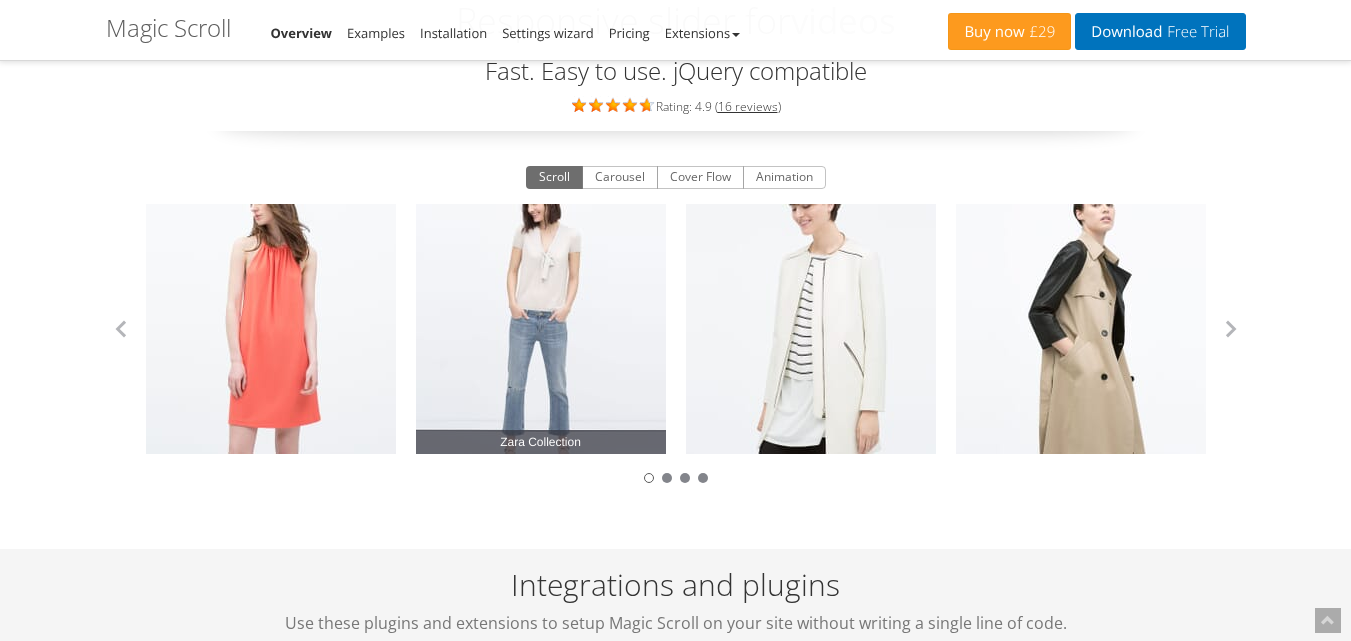 click on "Zara Collection" at bounding box center (541, 329) 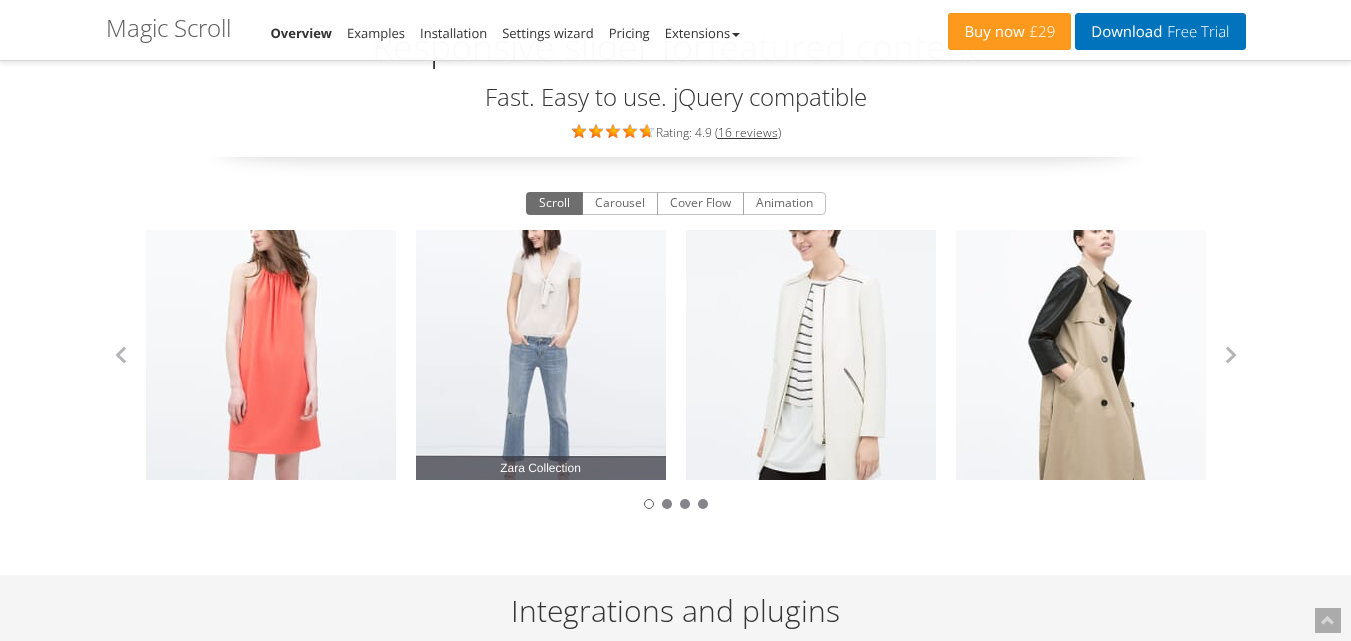 scroll, scrollTop: 135, scrollLeft: 0, axis: vertical 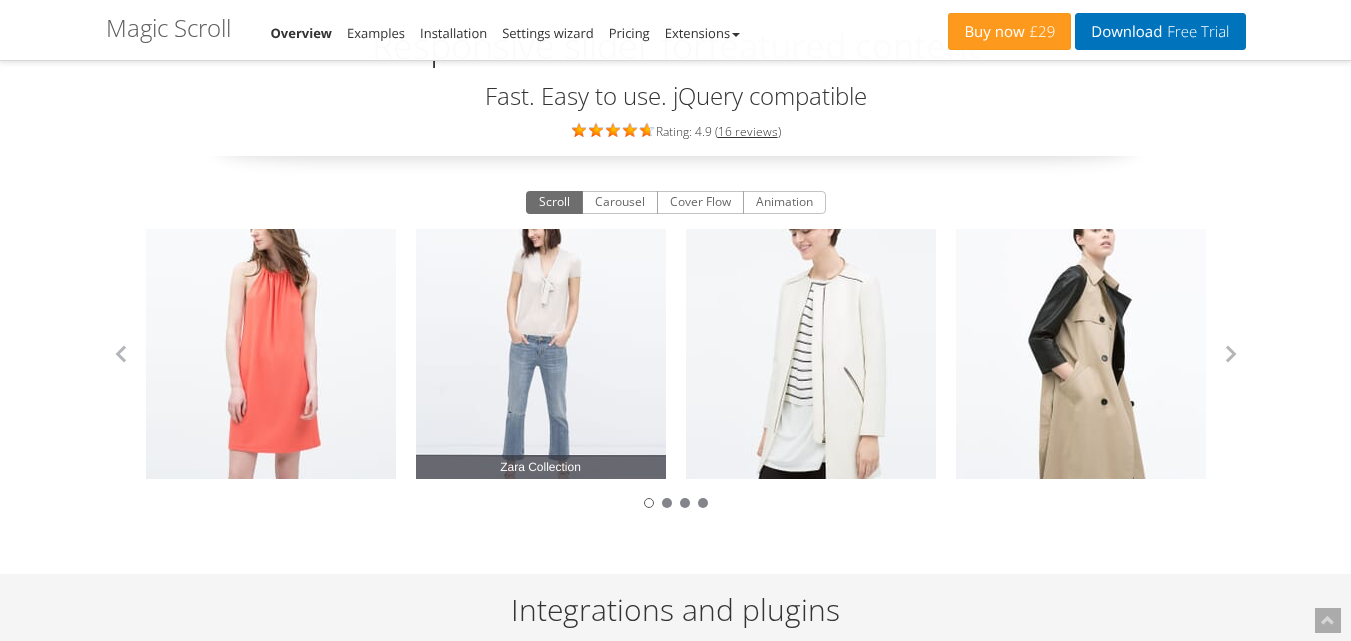 click on "Zara Collection" at bounding box center (541, 467) 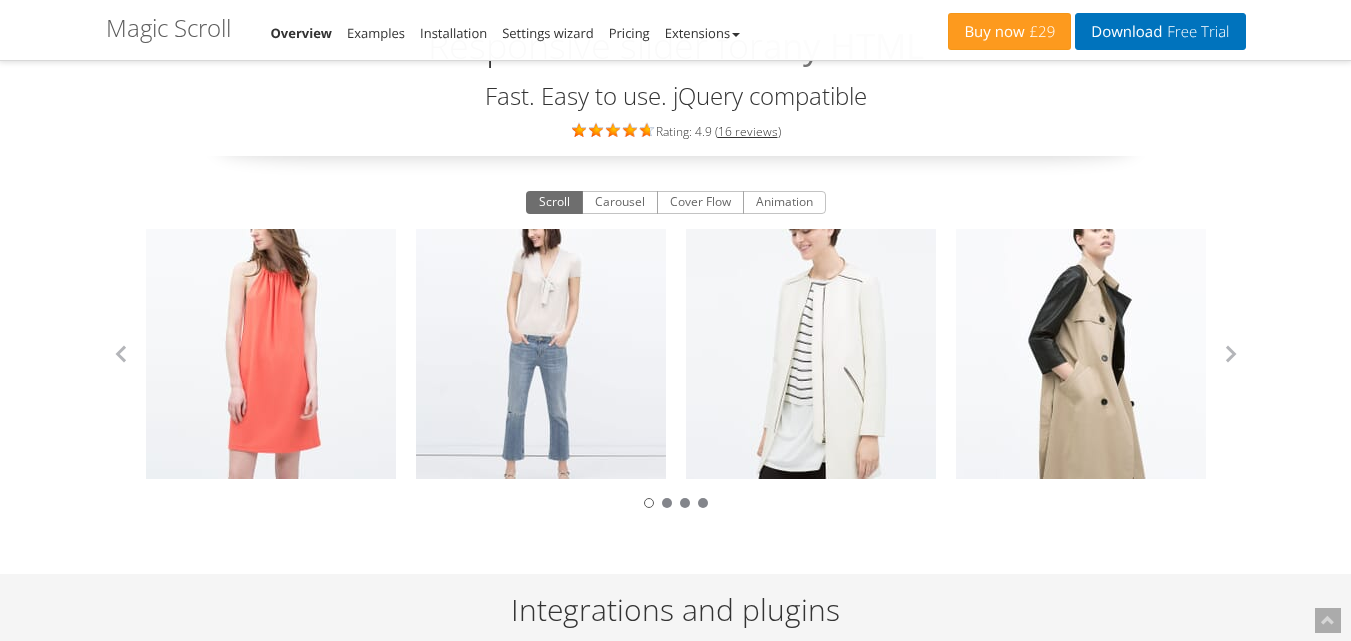 drag, startPoint x: 519, startPoint y: 379, endPoint x: 556, endPoint y: 508, distance: 134.20134 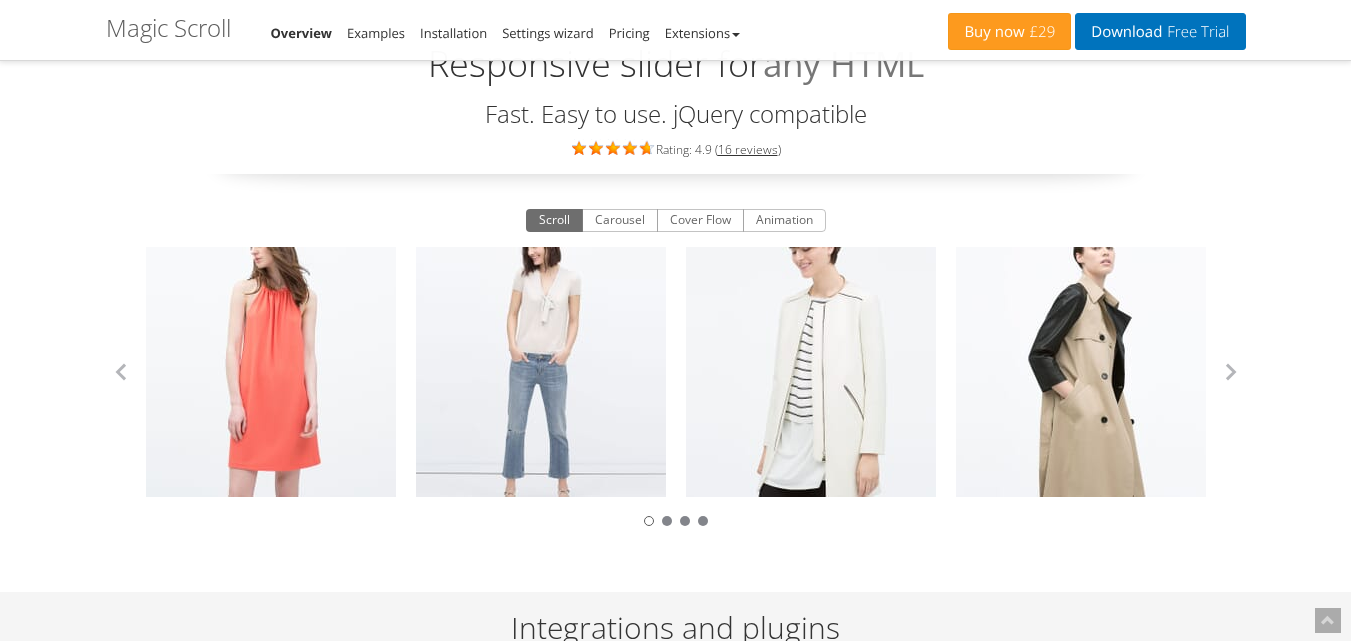 scroll, scrollTop: 119, scrollLeft: 0, axis: vertical 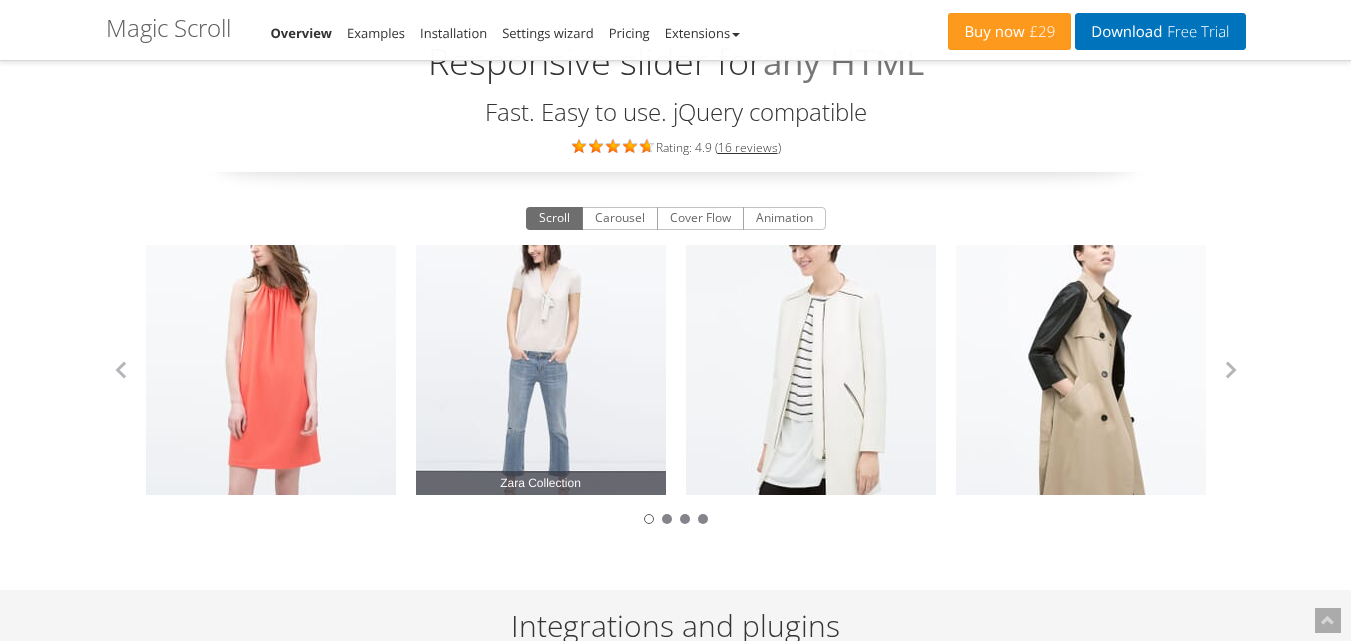 click on "Zara Collection" at bounding box center (541, 370) 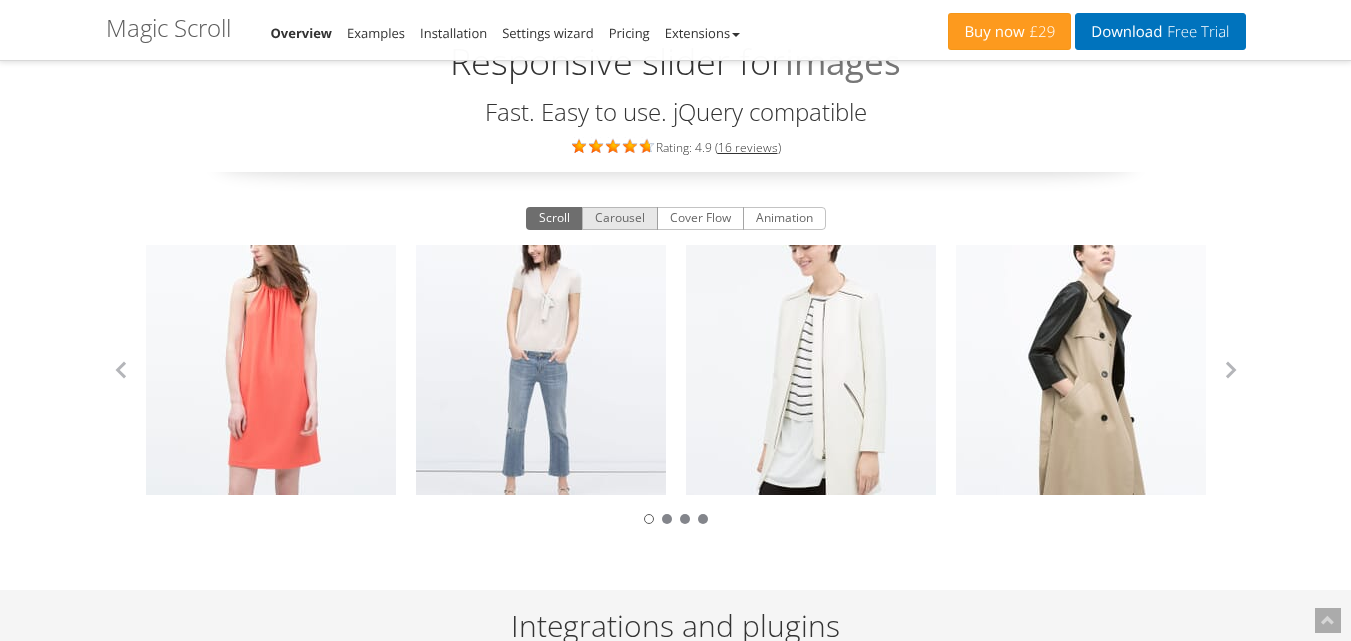 click on "Carousel" at bounding box center [620, 219] 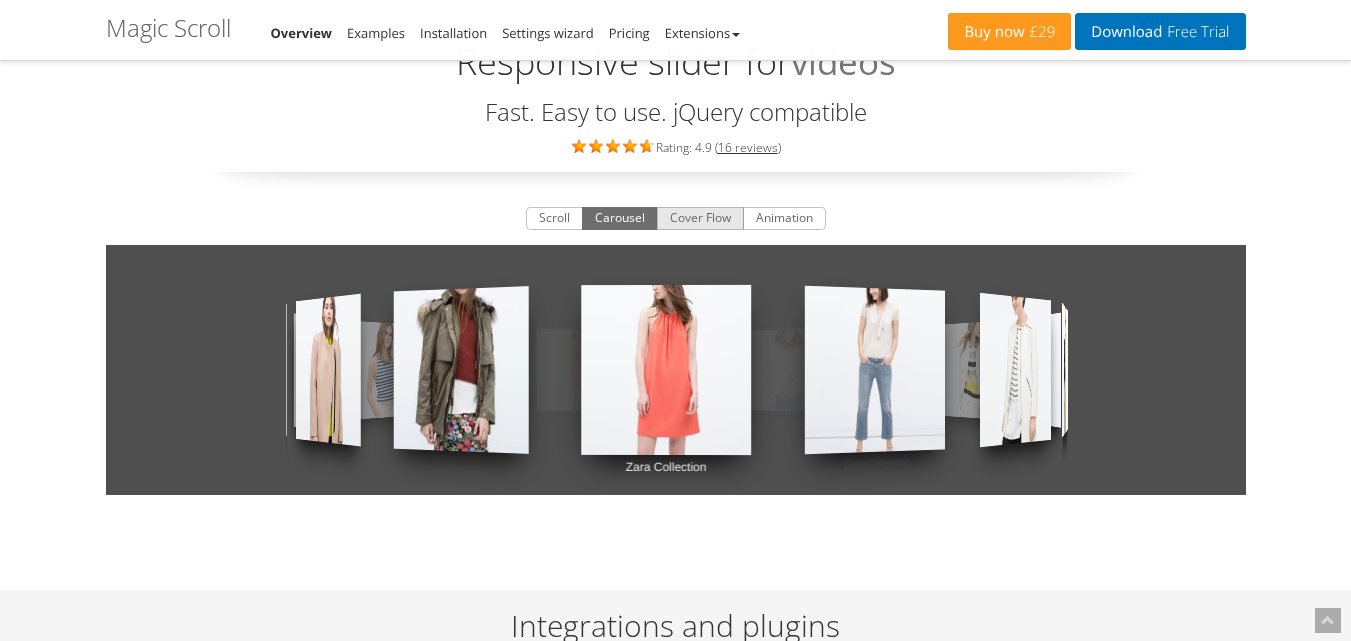 click on "Cover Flow" at bounding box center [700, 219] 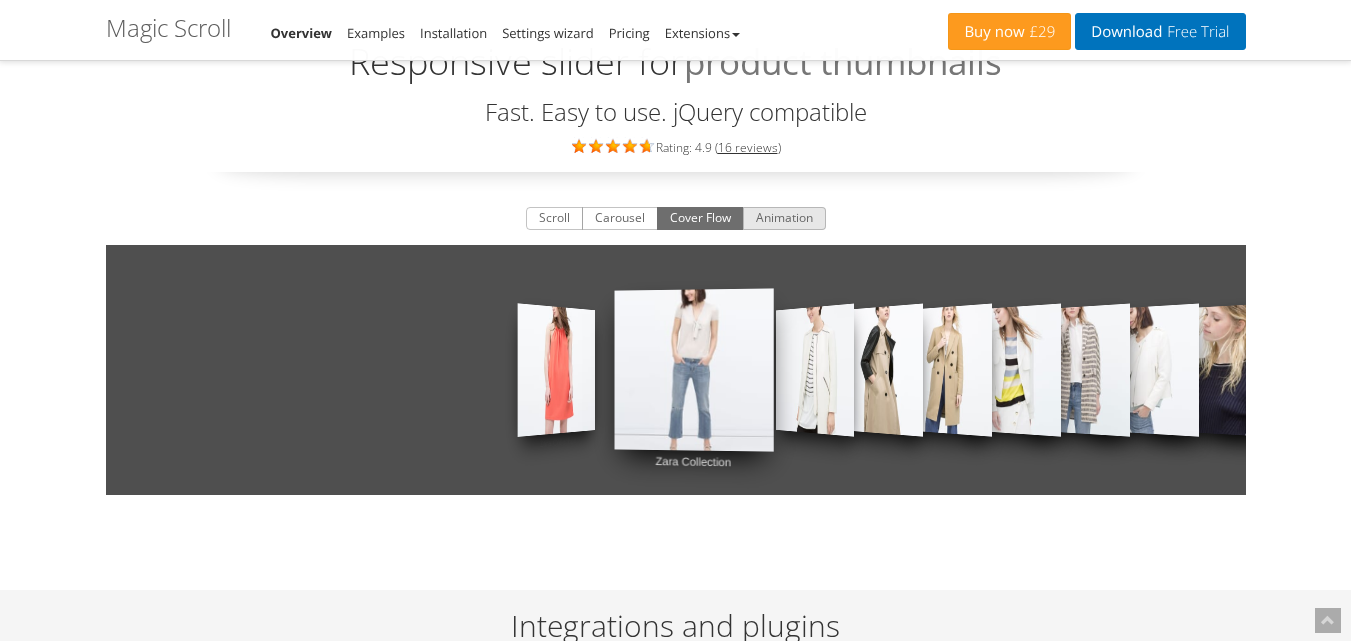 click on "Animation" at bounding box center [784, 219] 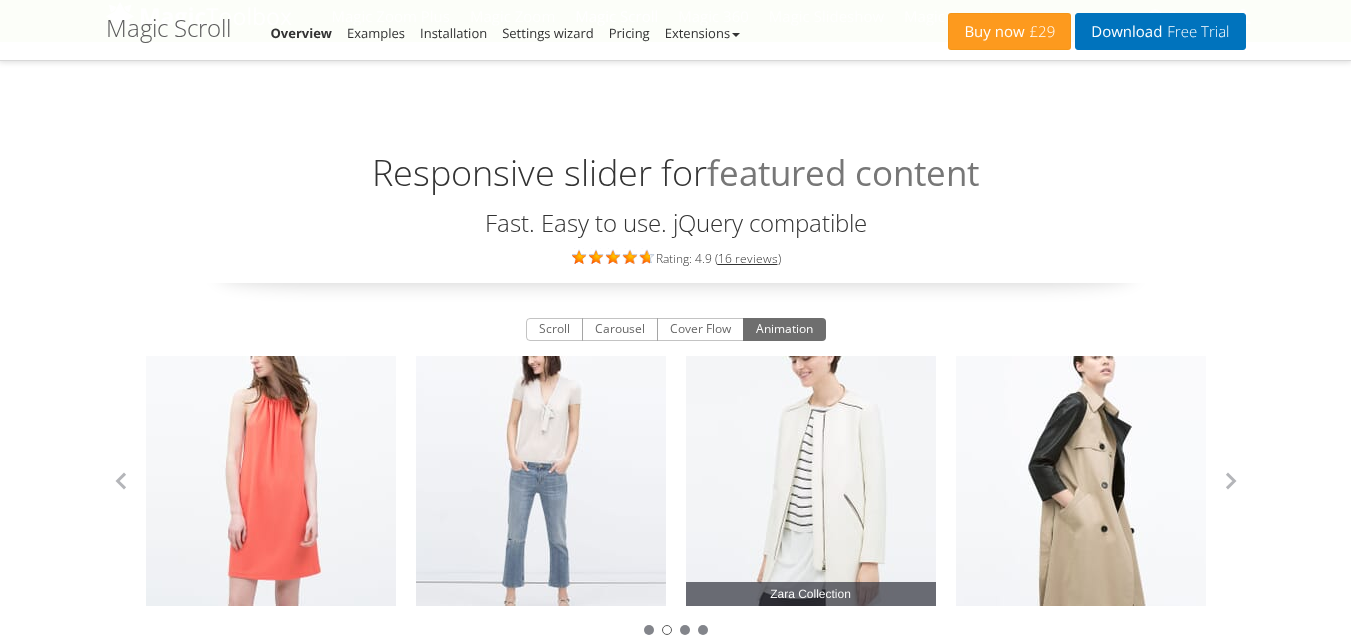 scroll, scrollTop: 78, scrollLeft: 0, axis: vertical 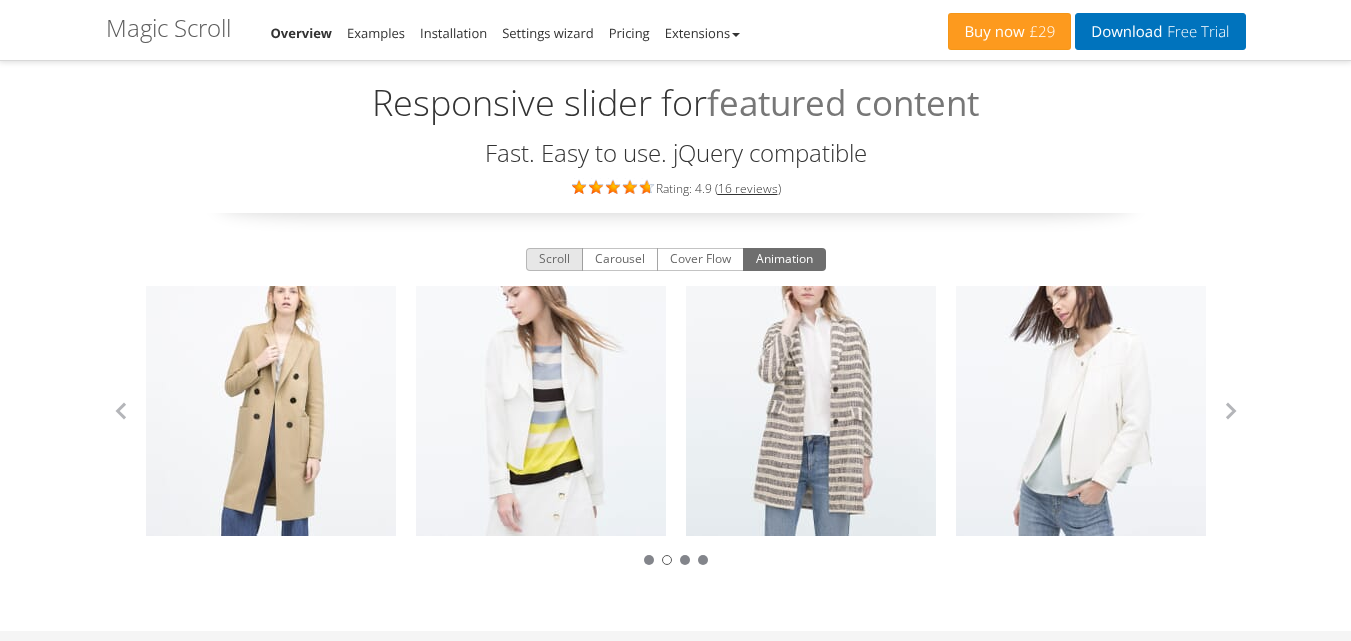 click on "Scroll" at bounding box center [554, 260] 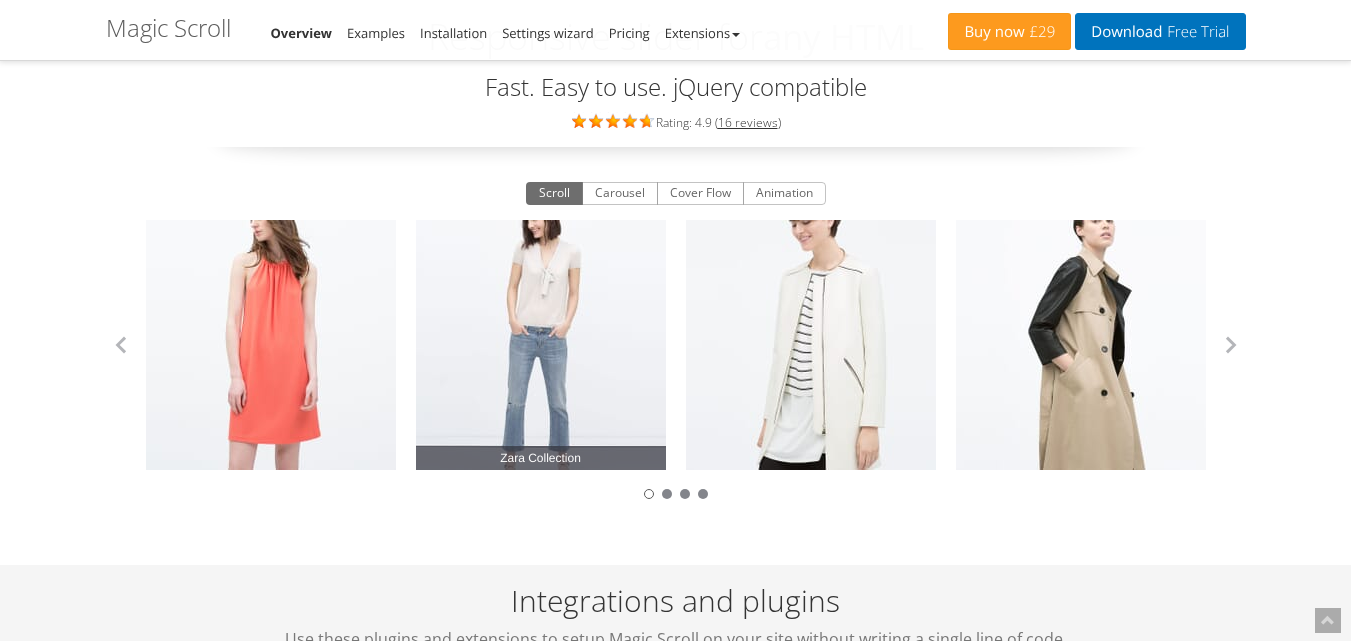 scroll, scrollTop: 143, scrollLeft: 0, axis: vertical 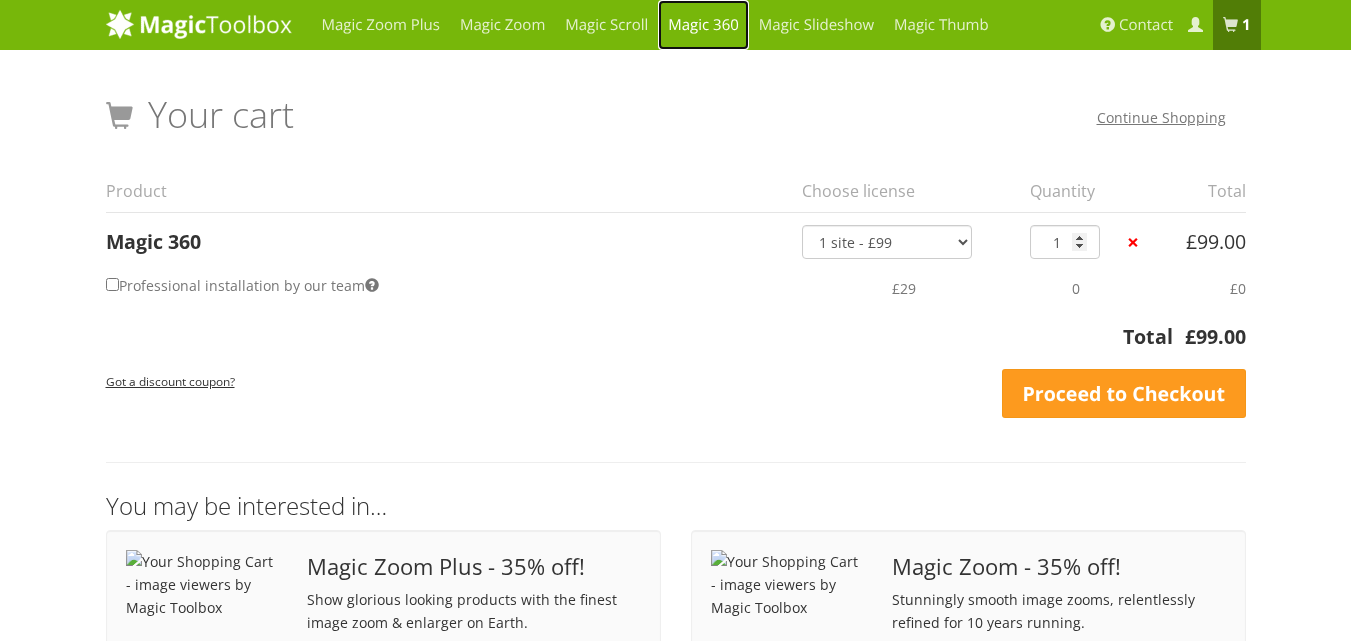 click on "Magic 360" at bounding box center (703, 25) 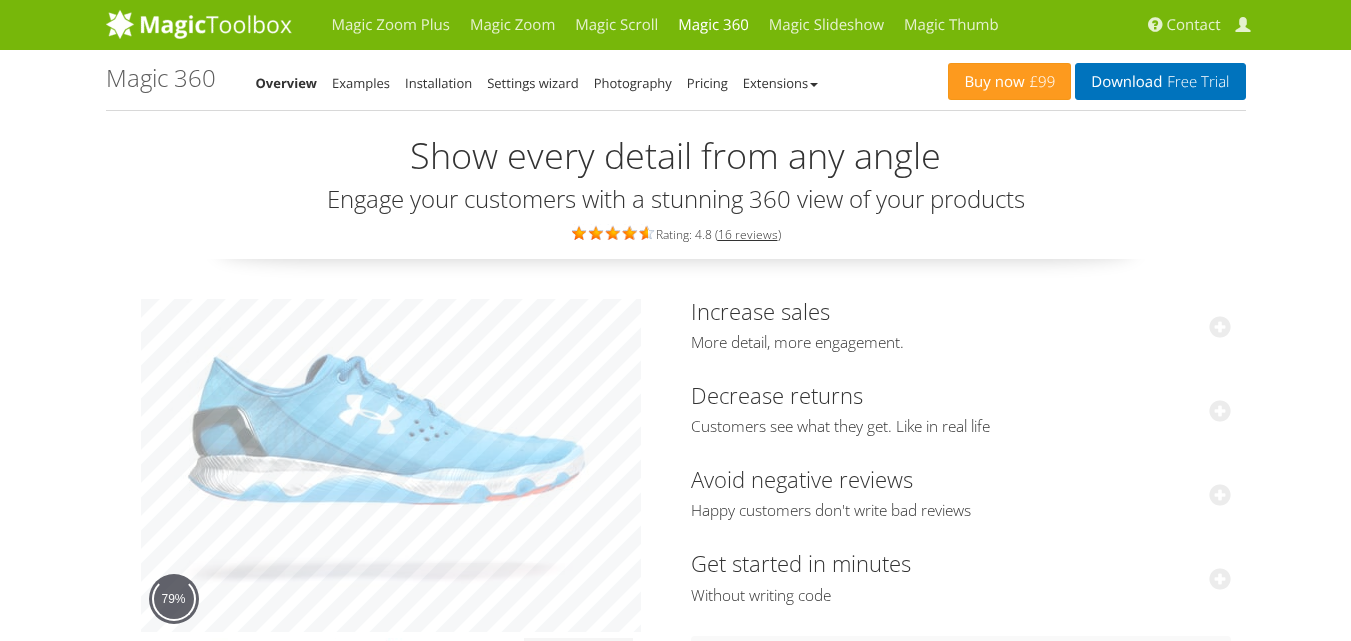 scroll, scrollTop: 0, scrollLeft: 0, axis: both 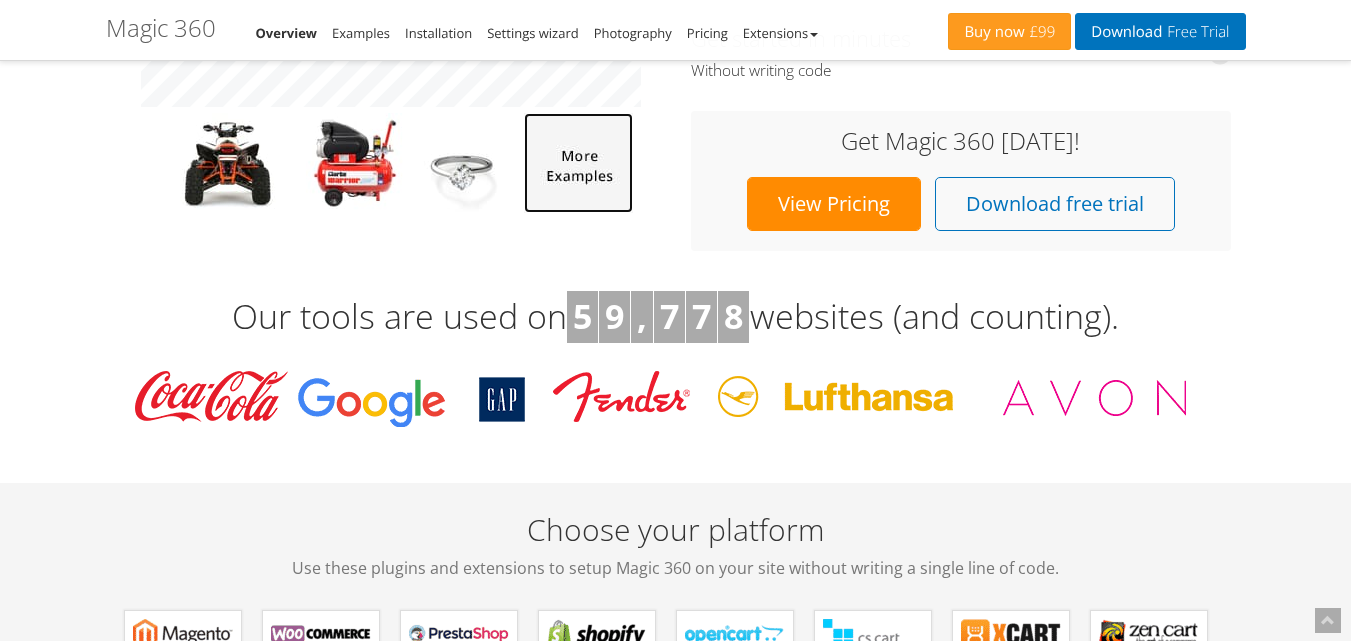 click at bounding box center (578, 163) 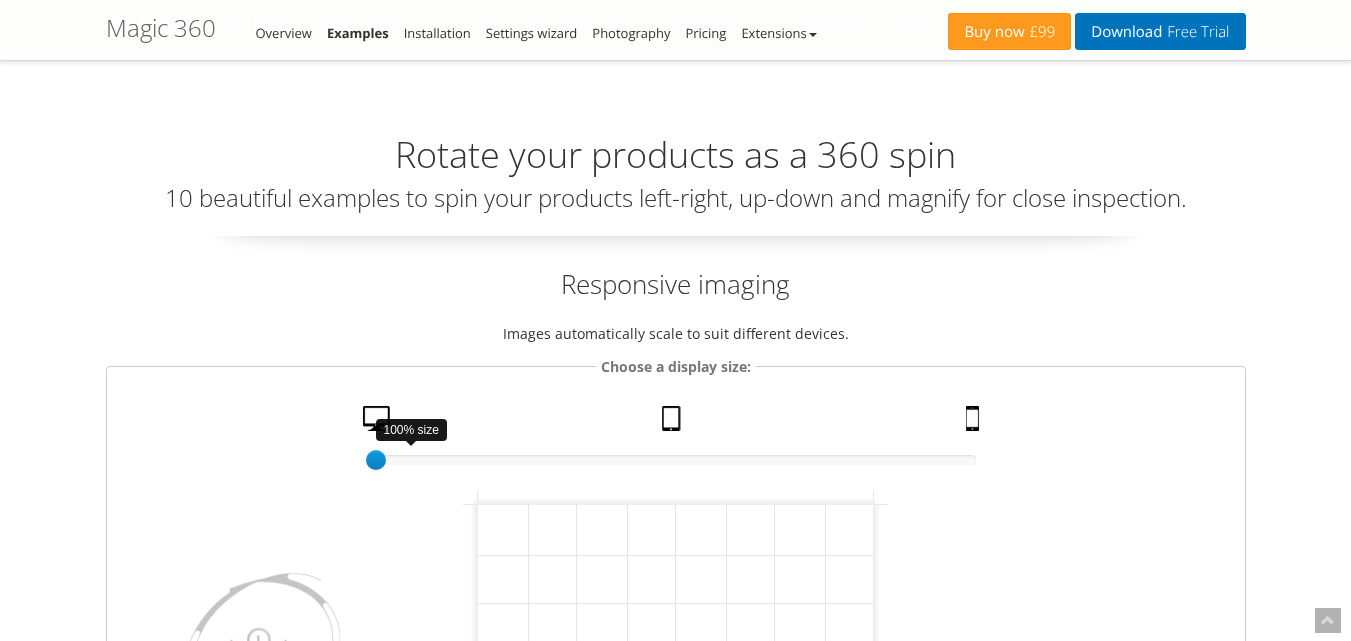 scroll, scrollTop: 281, scrollLeft: 0, axis: vertical 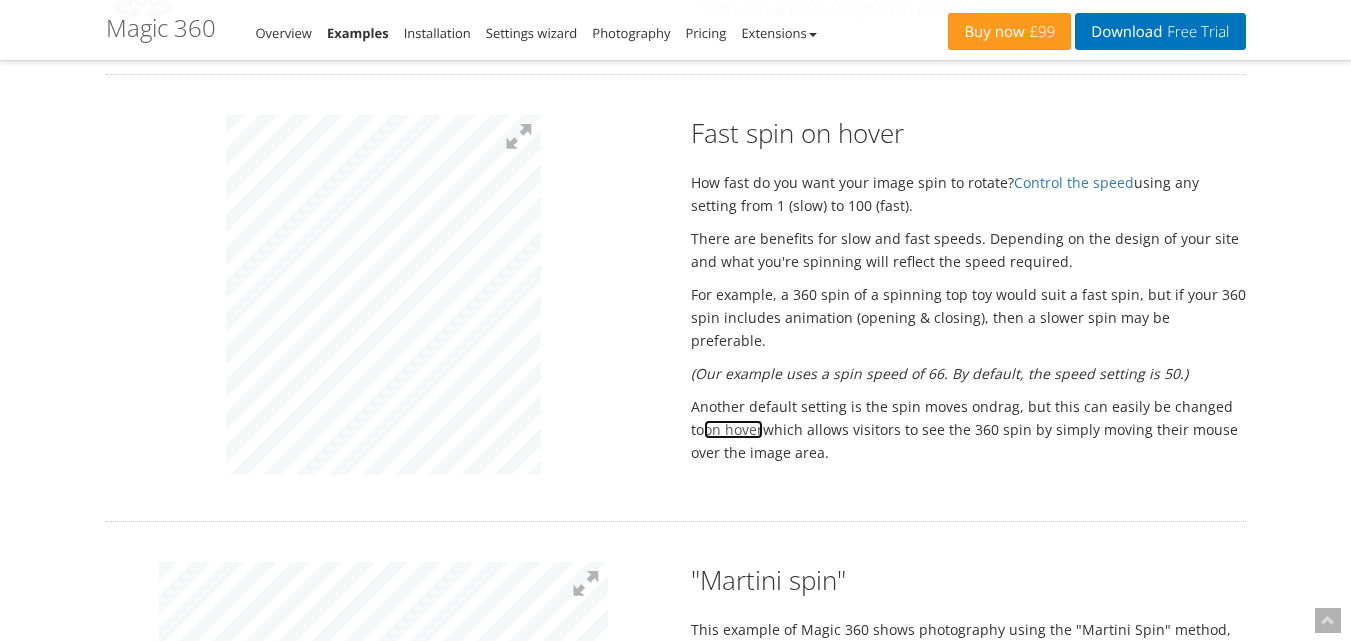 click on "on hover" at bounding box center (733, 429) 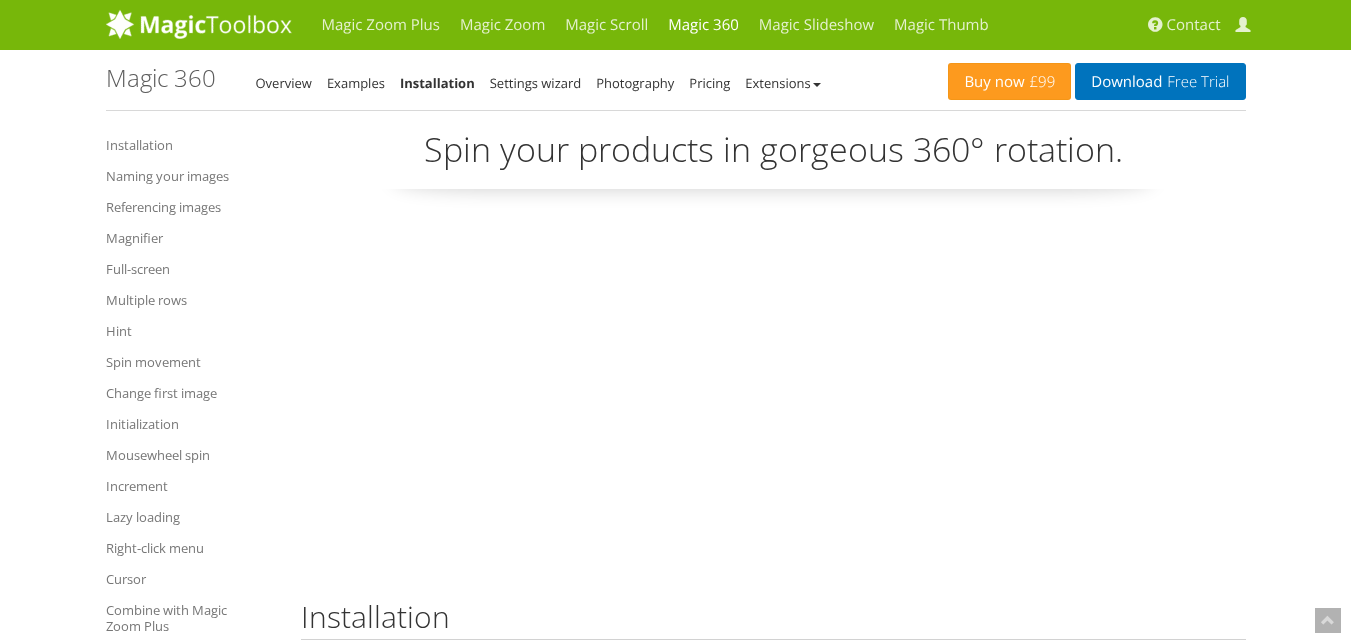 scroll, scrollTop: 11415, scrollLeft: 0, axis: vertical 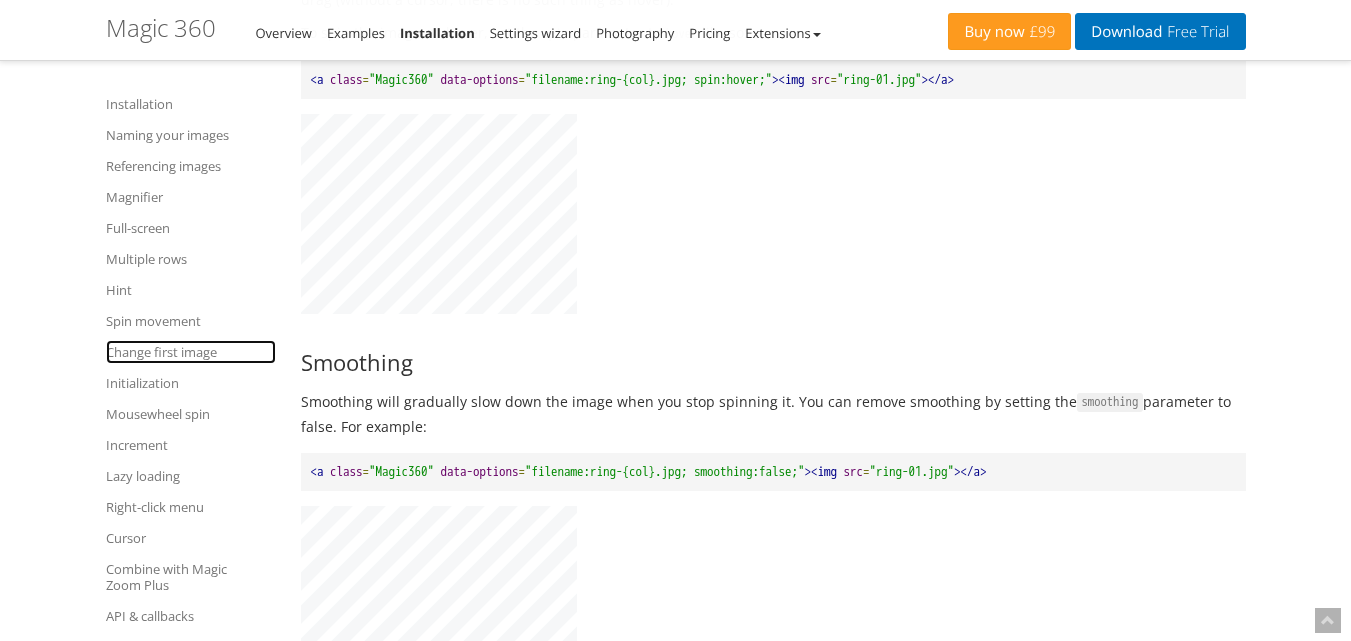click on "Change first image" at bounding box center (191, 352) 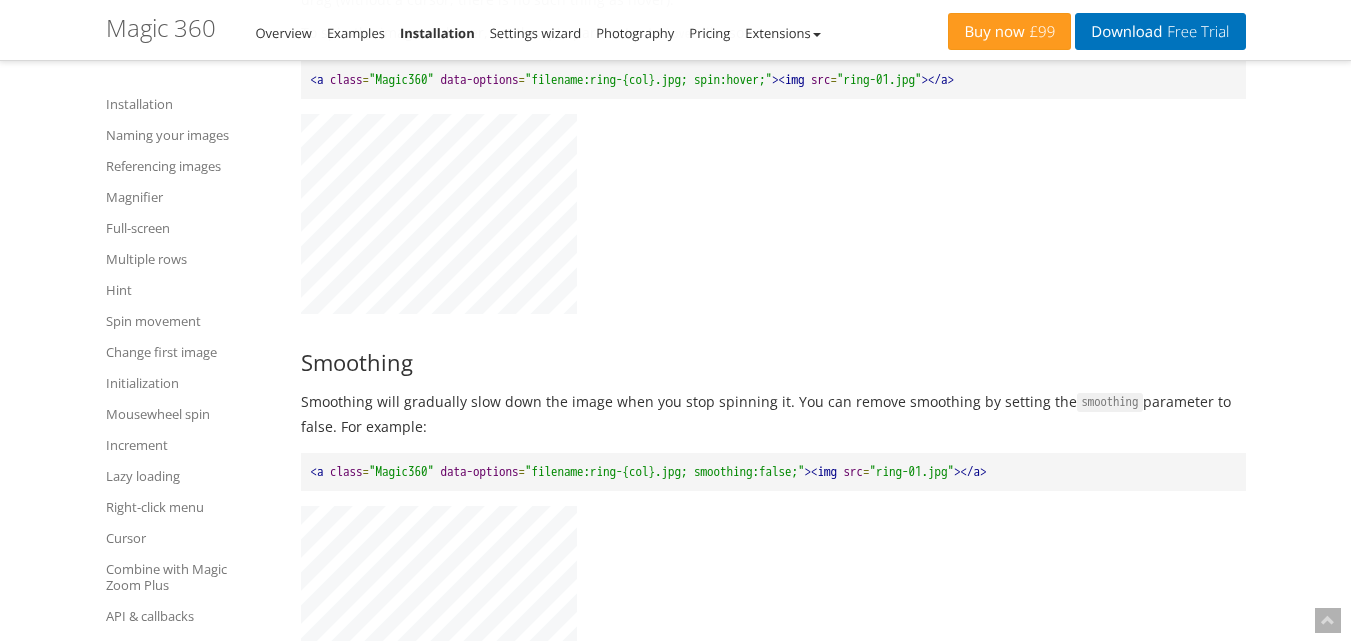 scroll, scrollTop: 12163, scrollLeft: 0, axis: vertical 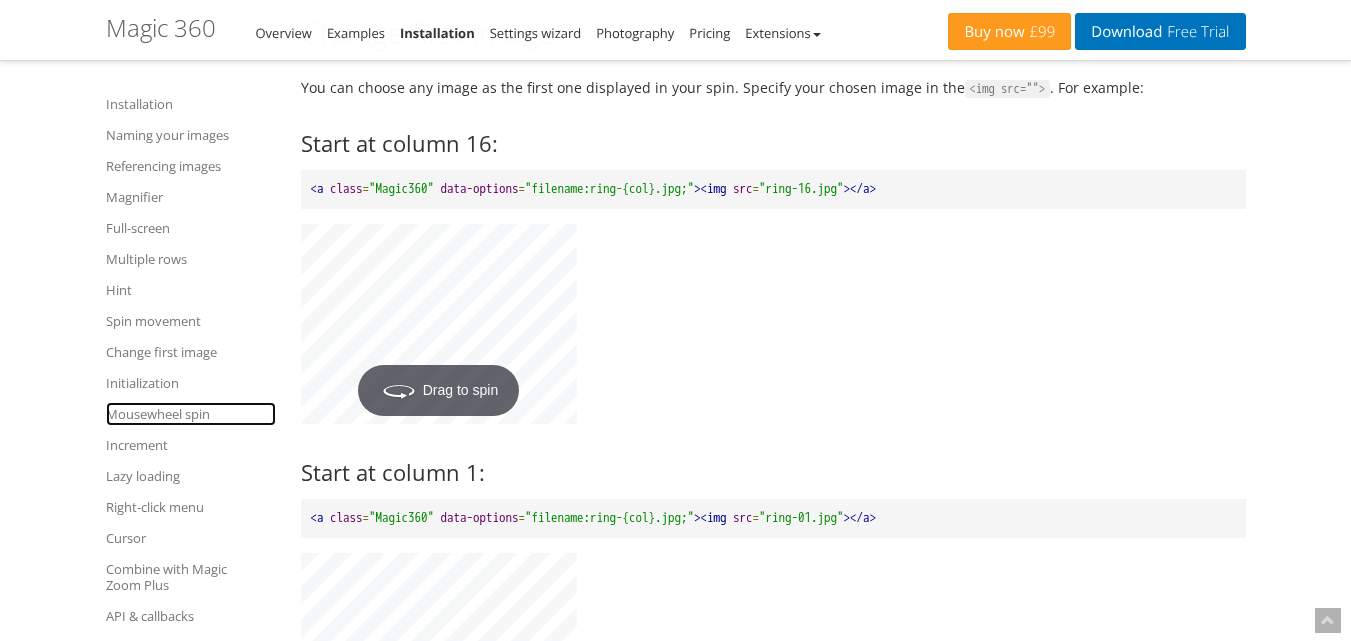 click on "Mousewheel spin" at bounding box center [191, 414] 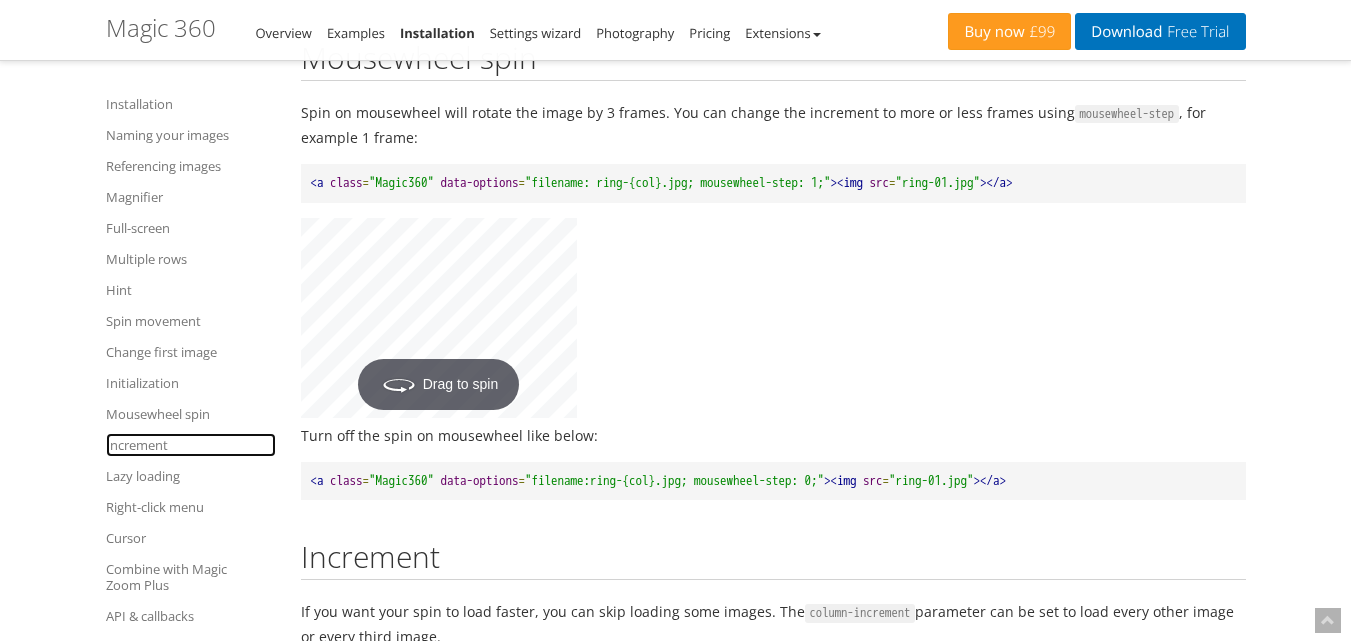 click on "Increment" at bounding box center [191, 445] 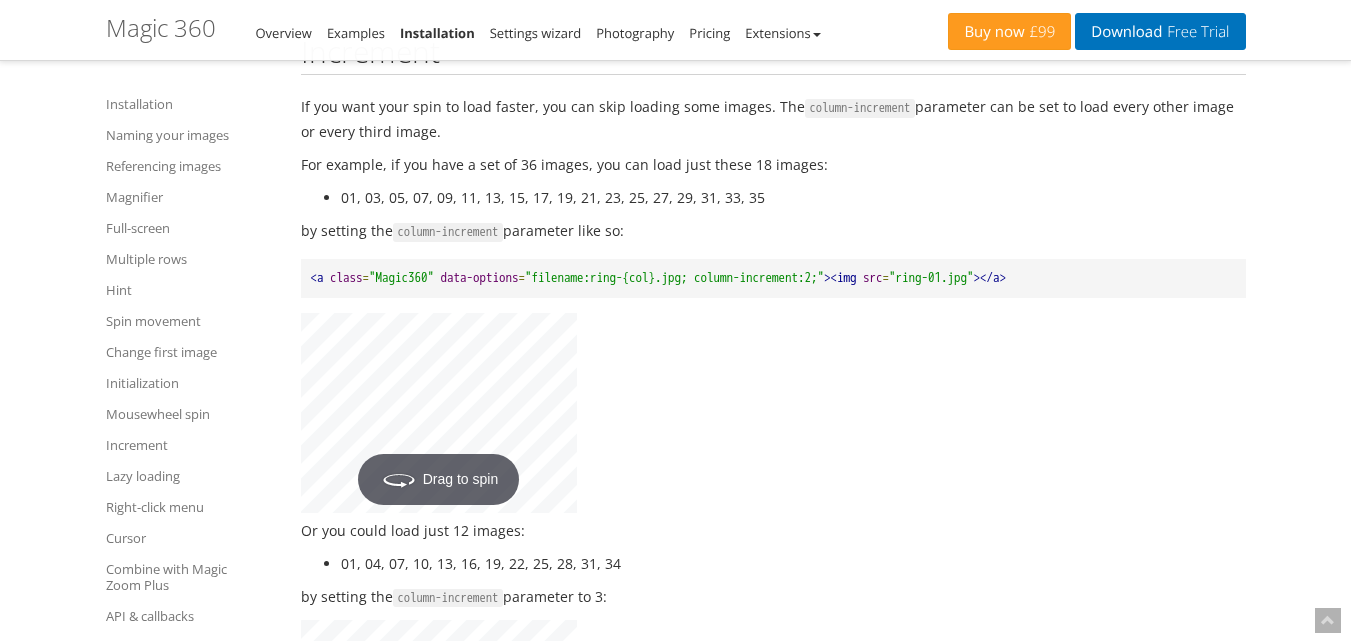 scroll, scrollTop: 13945, scrollLeft: 0, axis: vertical 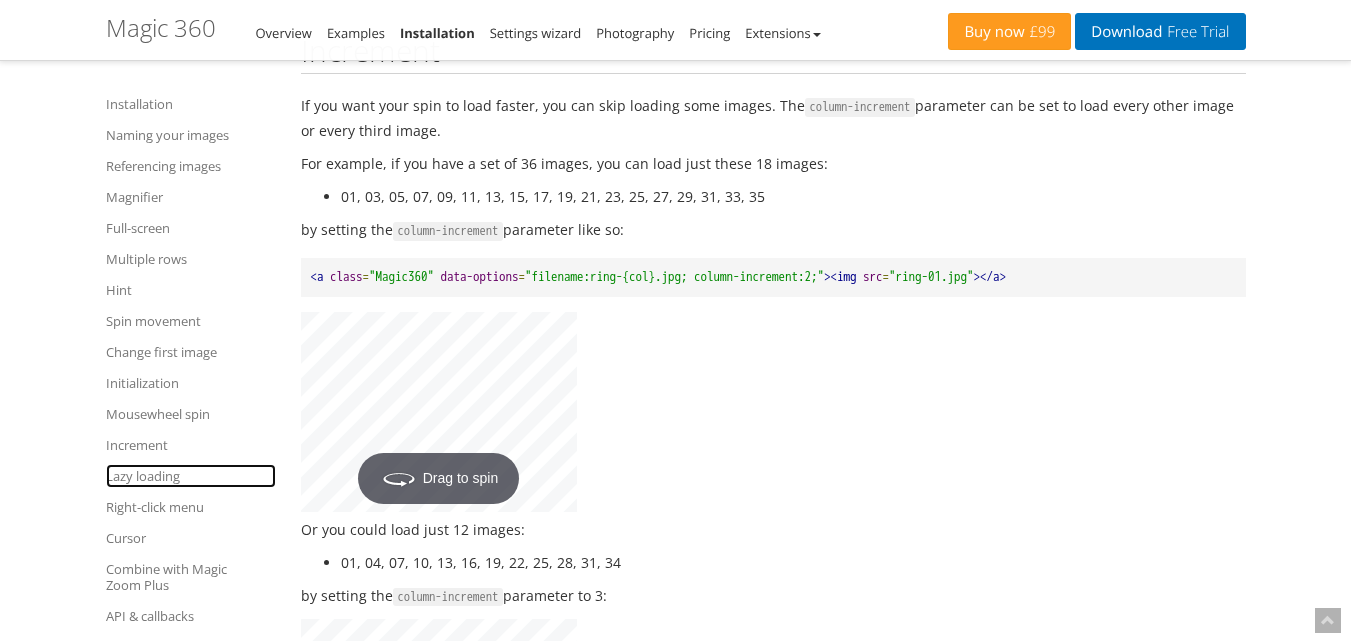 click on "Lazy loading" at bounding box center [191, 476] 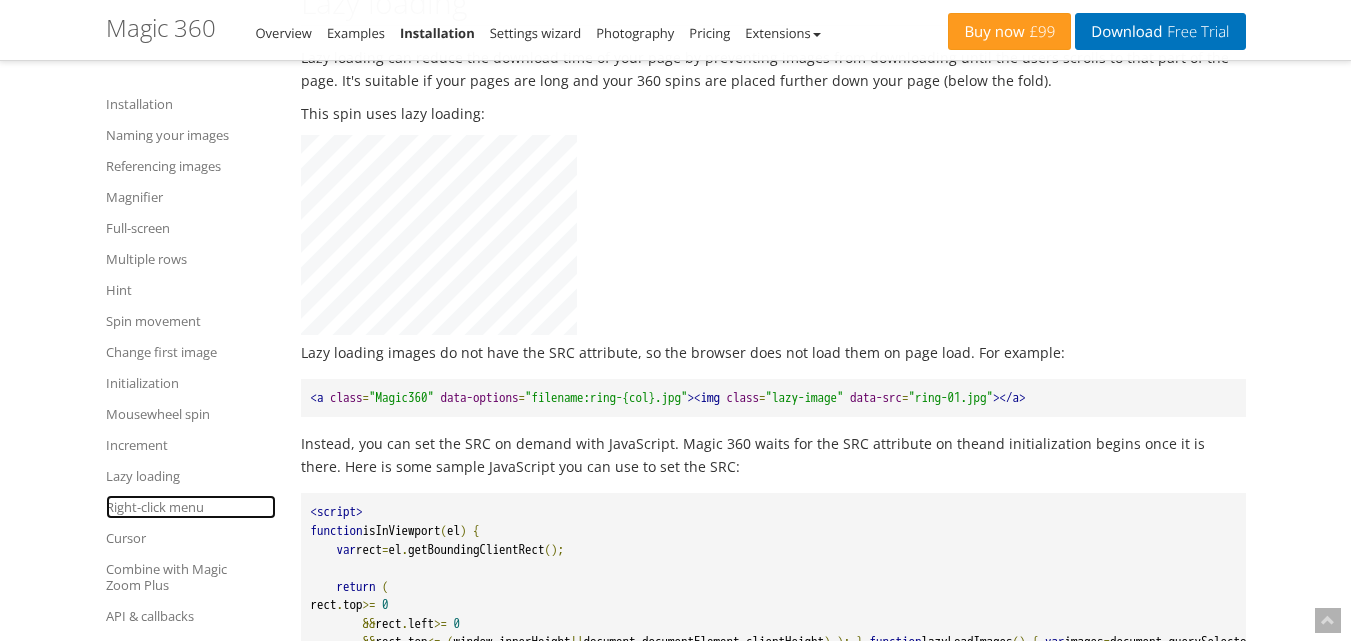 click on "Right-click menu" at bounding box center (191, 507) 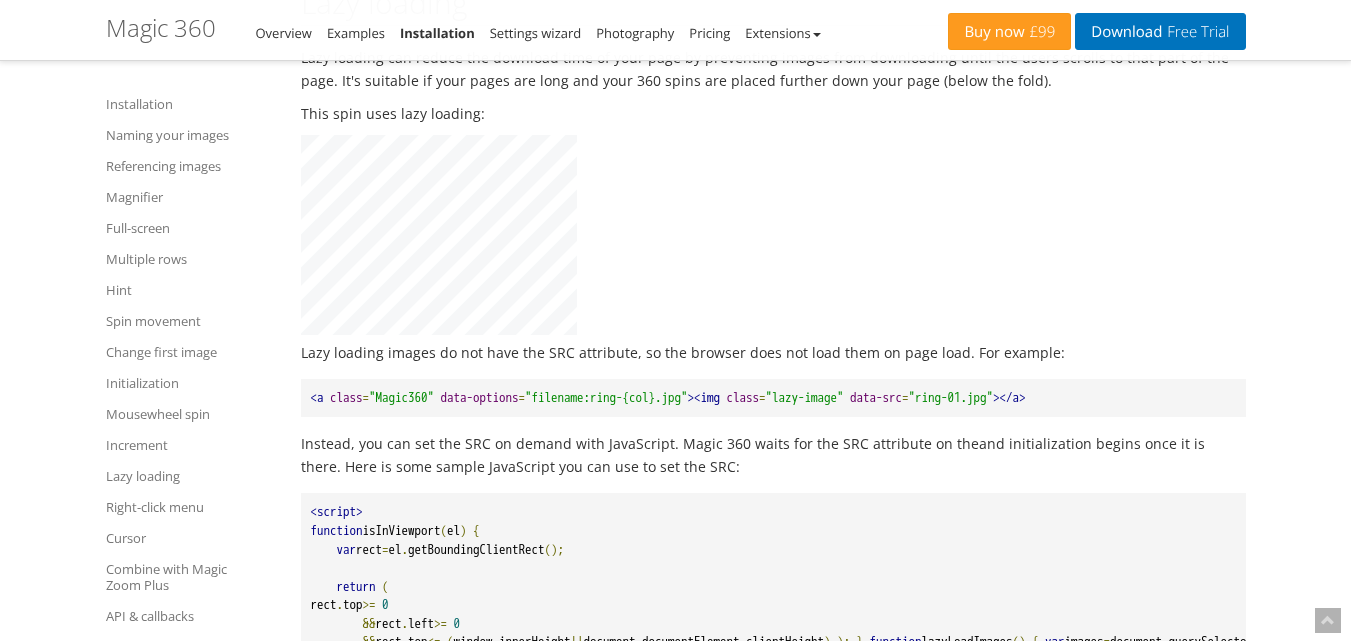 scroll, scrollTop: 15819, scrollLeft: 0, axis: vertical 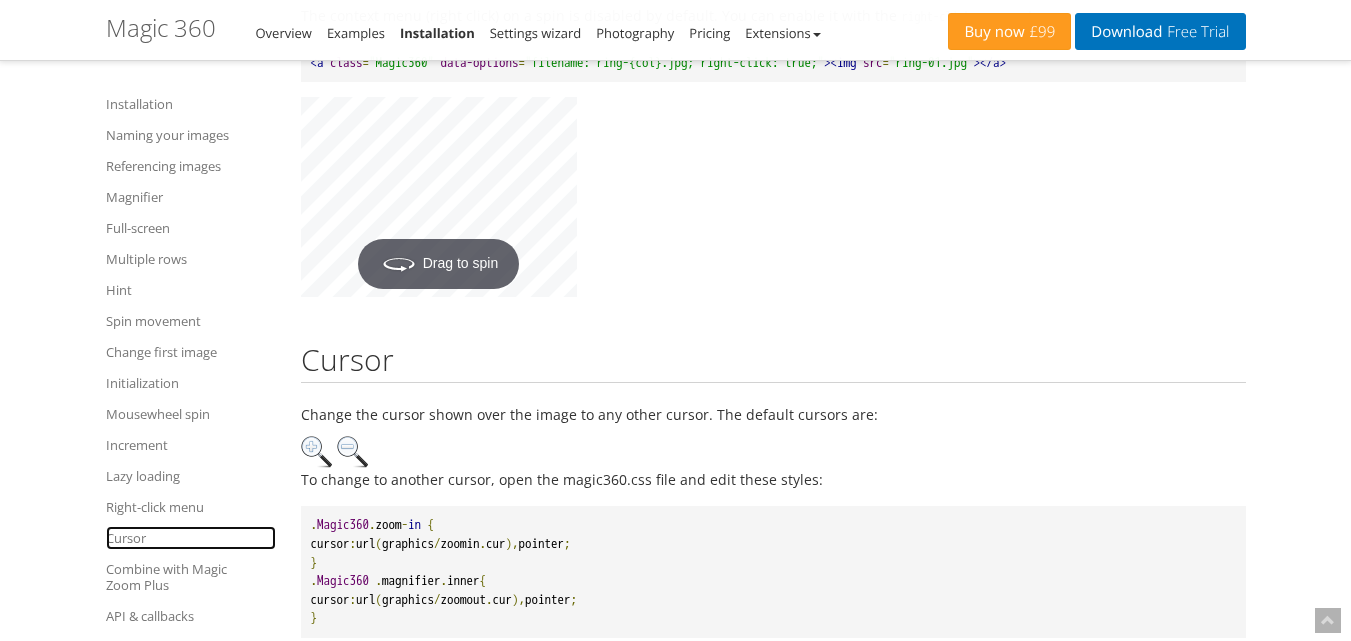 click on "Cursor" at bounding box center (191, 538) 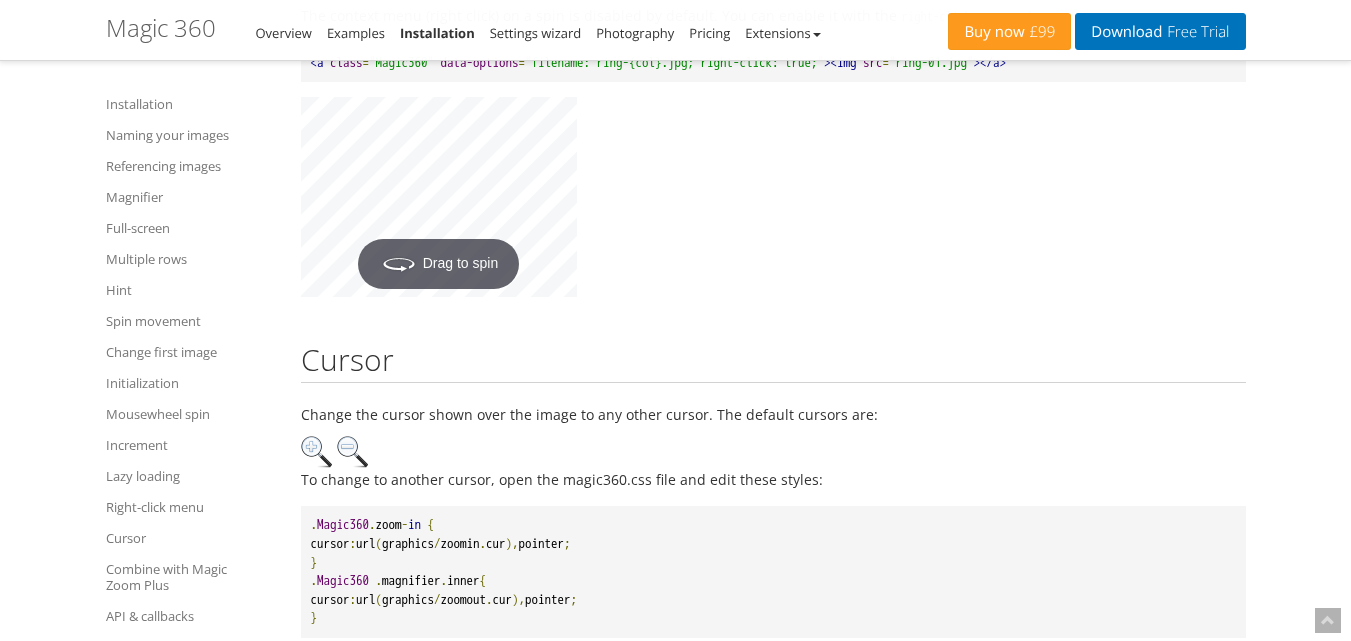 scroll, scrollTop: 16217, scrollLeft: 0, axis: vertical 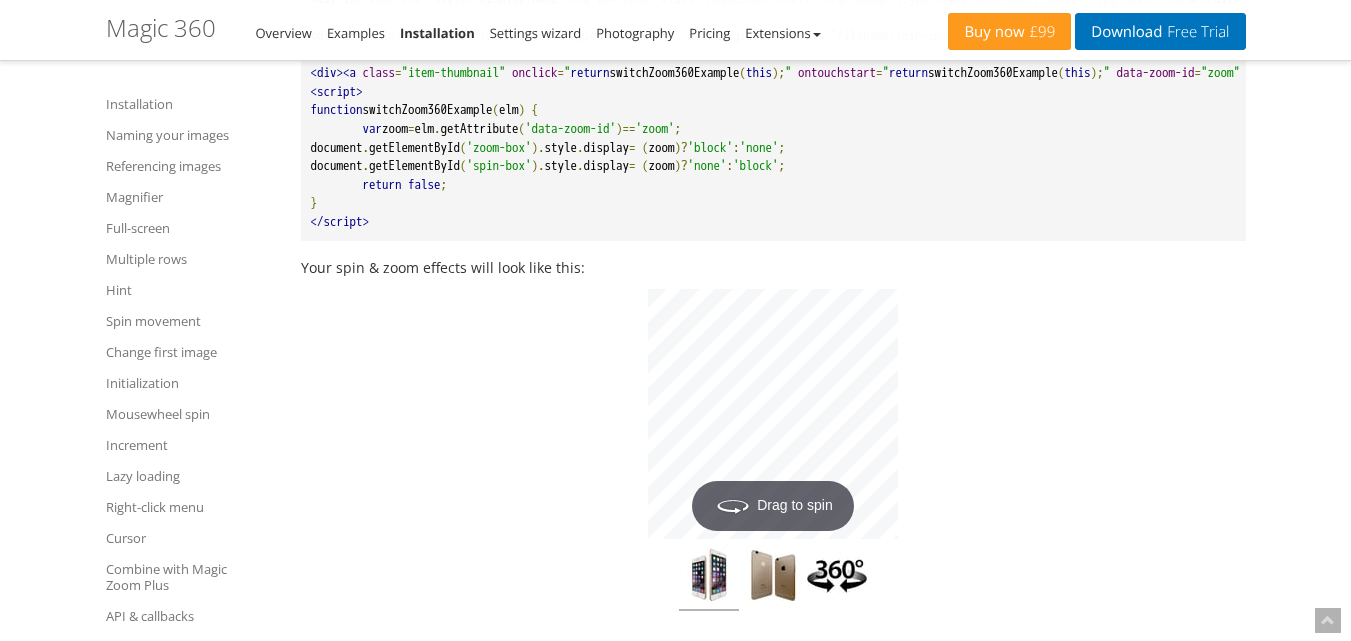 click on "Hover to zoom Drag to spin" at bounding box center [773, 450] 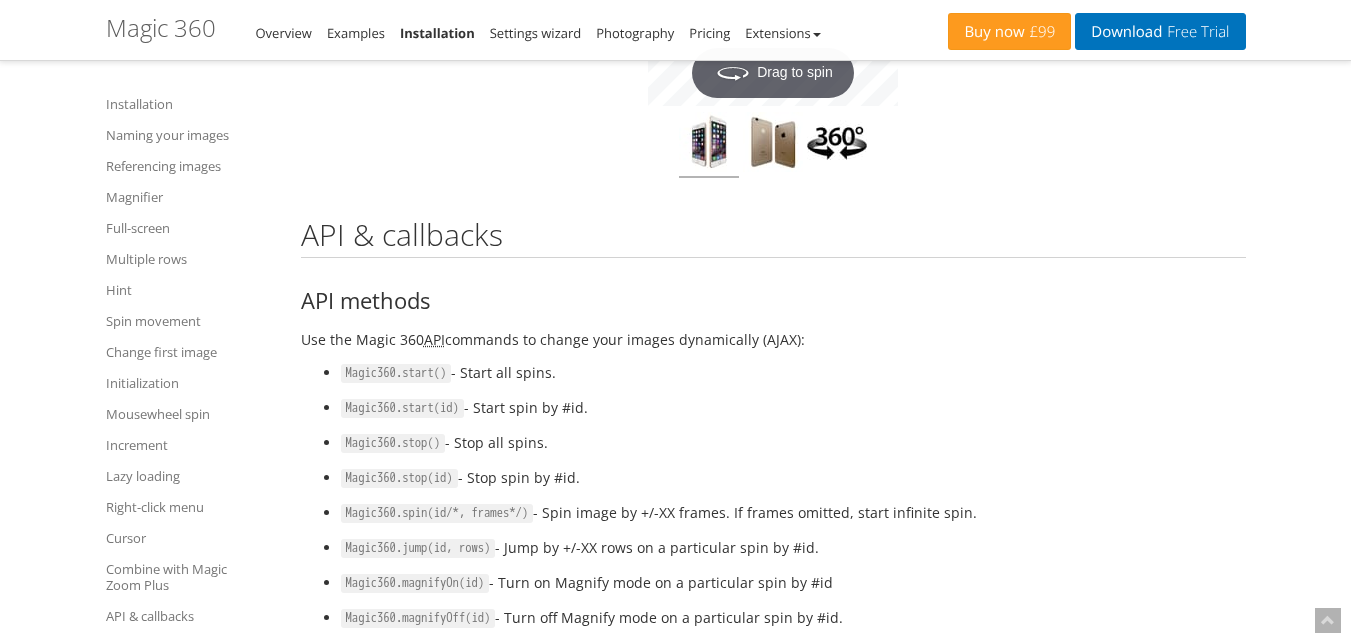 scroll, scrollTop: 17451, scrollLeft: 0, axis: vertical 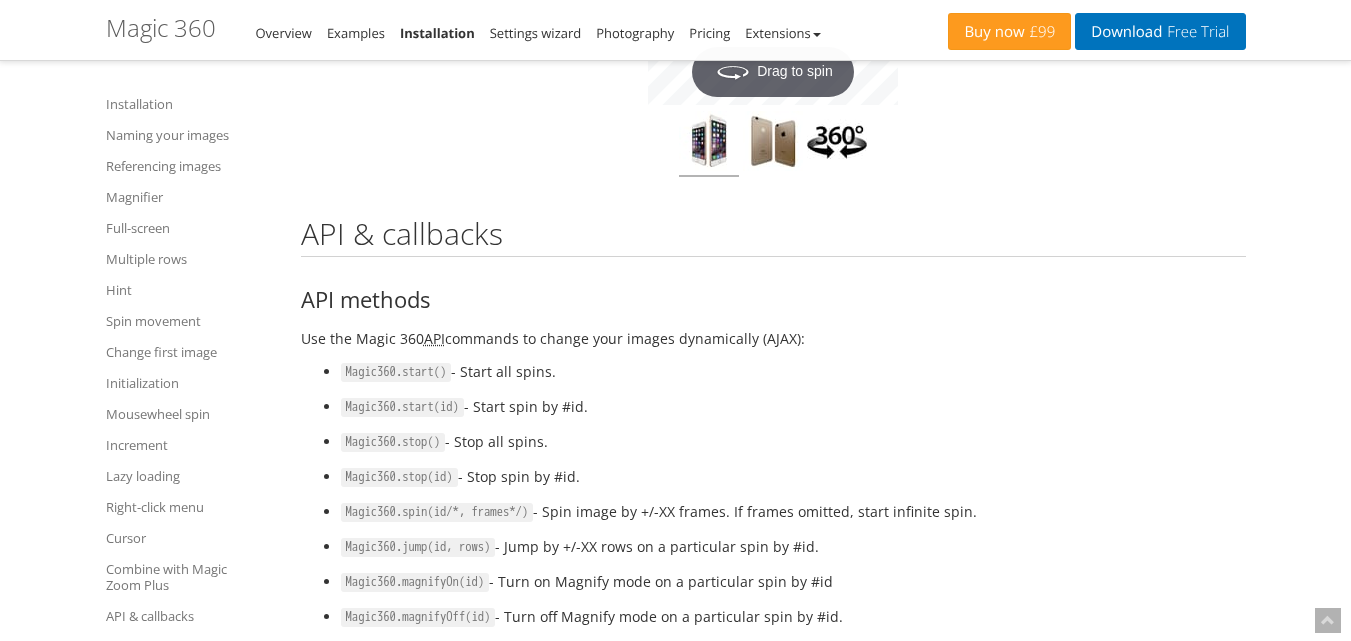 drag, startPoint x: 139, startPoint y: 556, endPoint x: 138, endPoint y: 573, distance: 17.029387 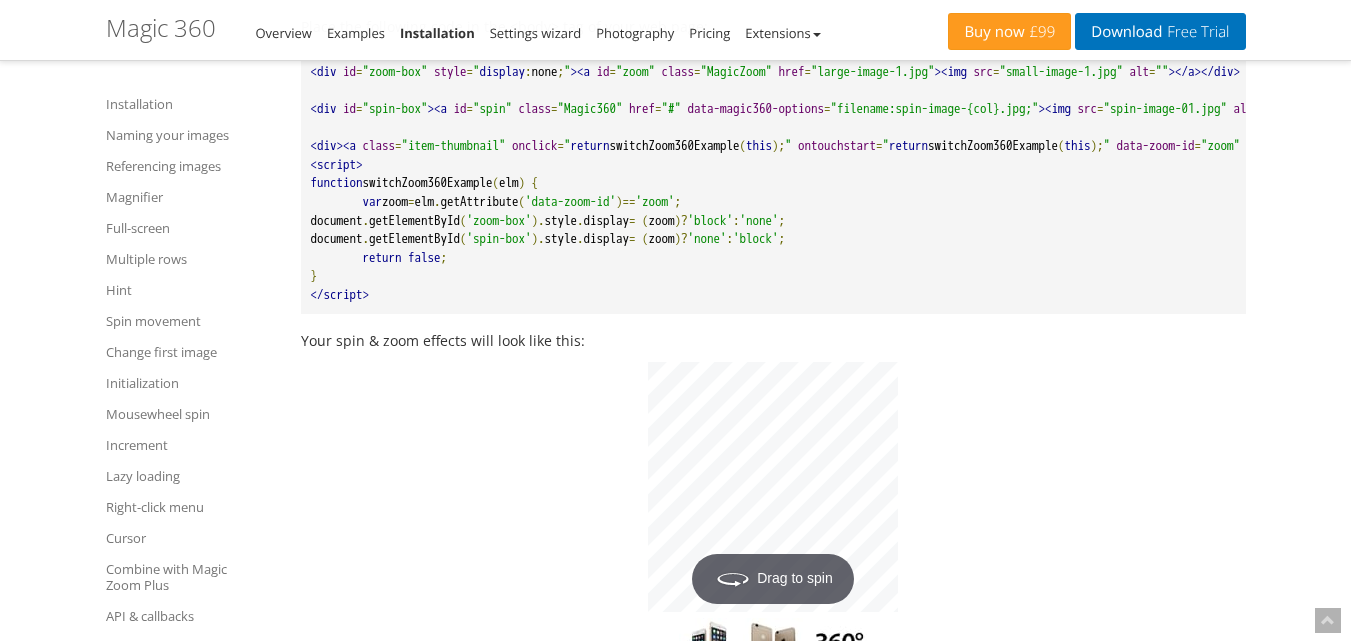 scroll, scrollTop: 16940, scrollLeft: 0, axis: vertical 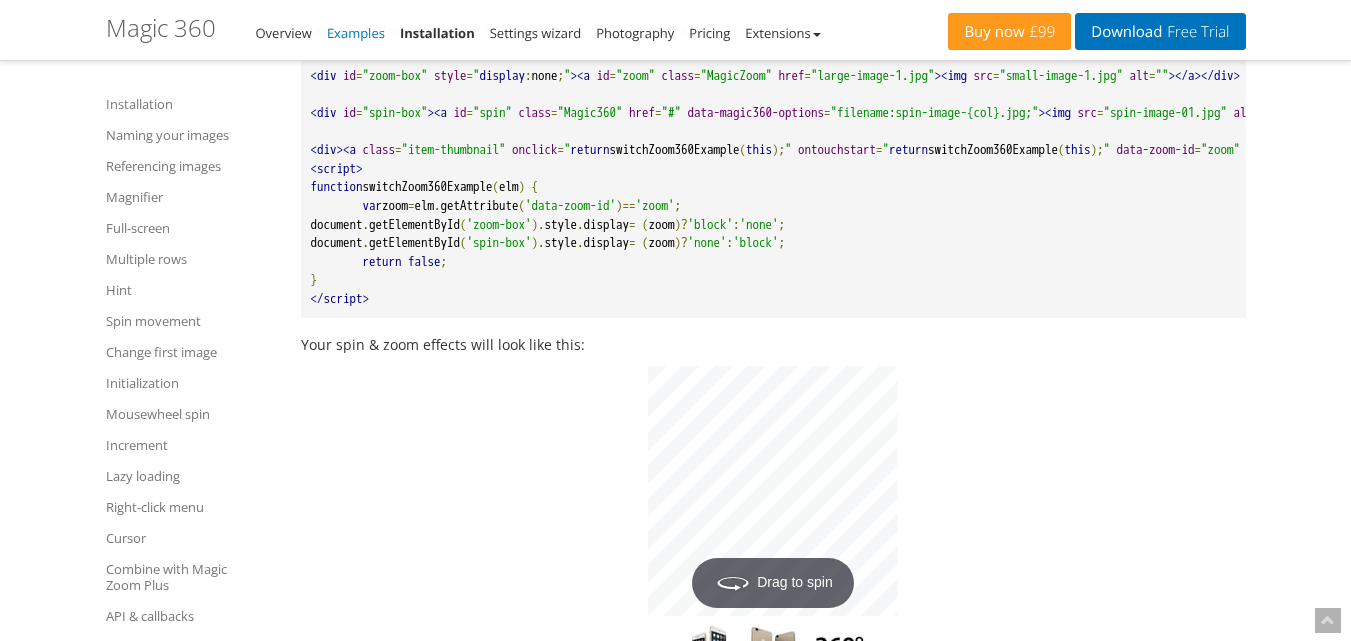 click on "Examples" at bounding box center (356, 33) 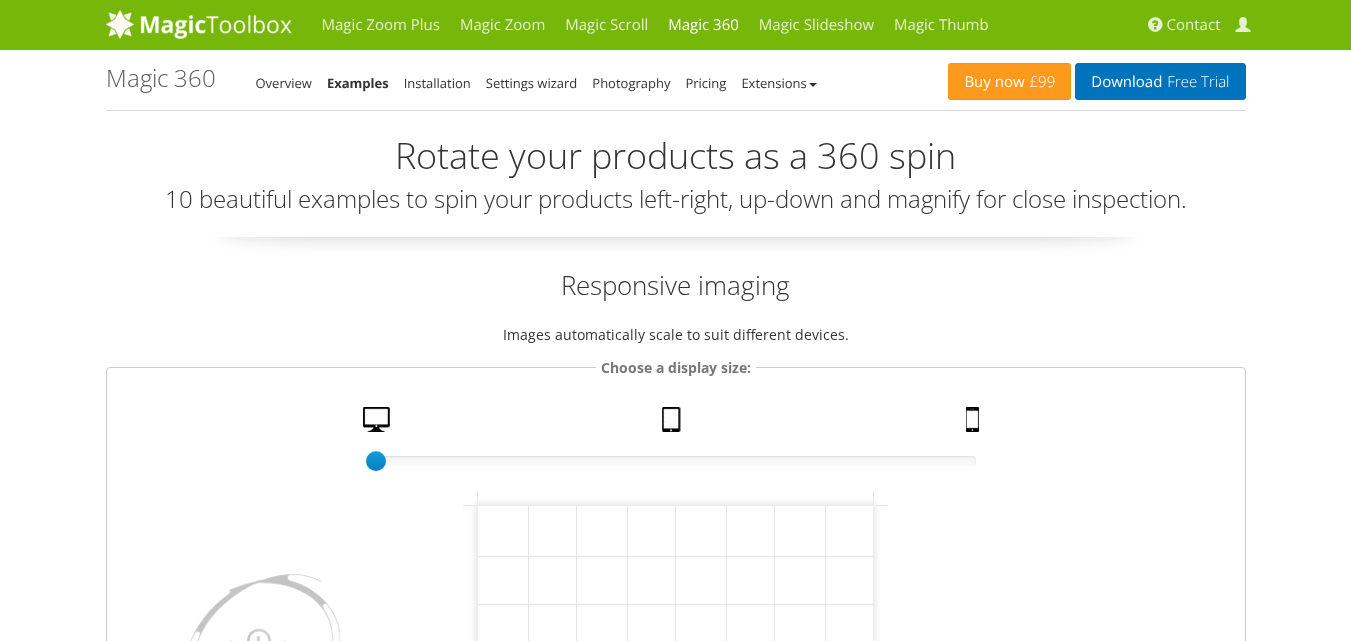 scroll, scrollTop: 0, scrollLeft: 0, axis: both 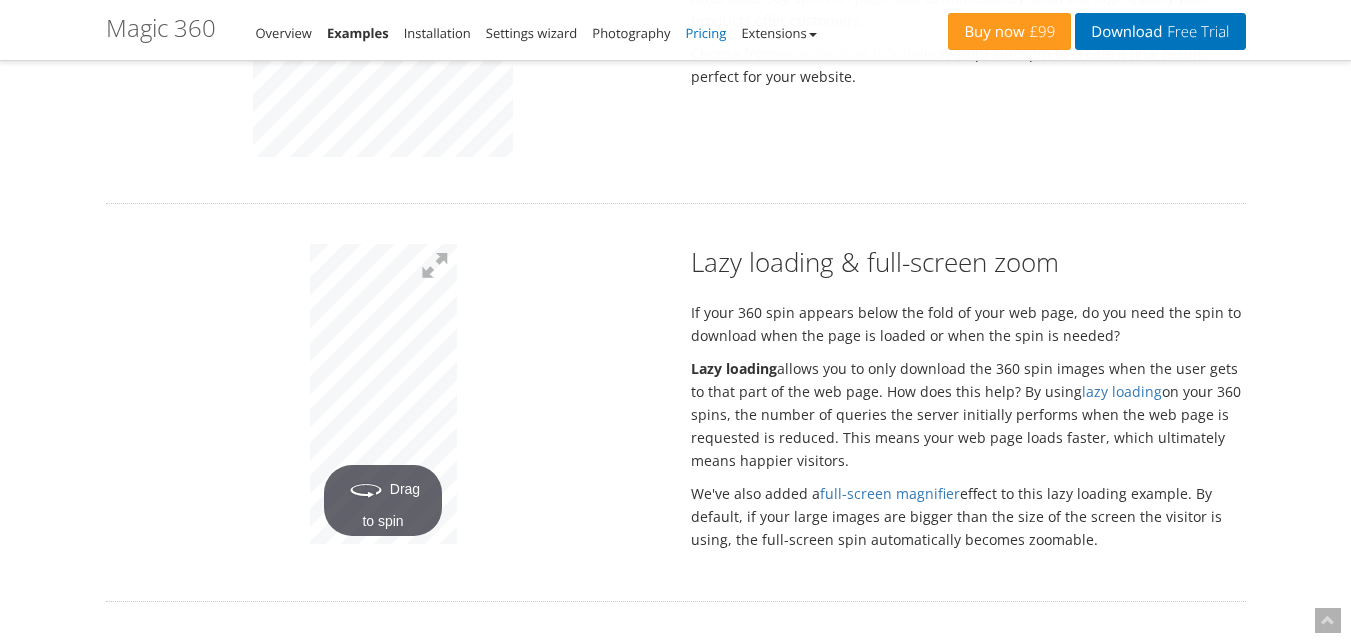 click on "Pricing" at bounding box center (705, 33) 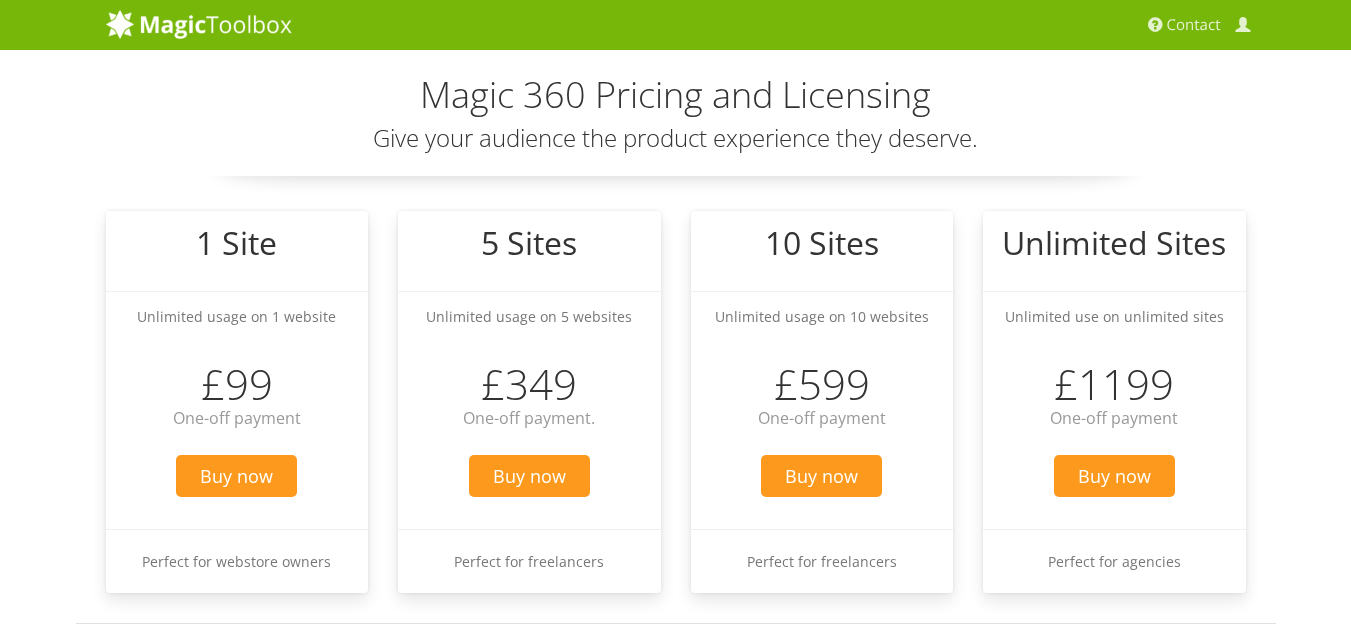 scroll, scrollTop: 0, scrollLeft: 0, axis: both 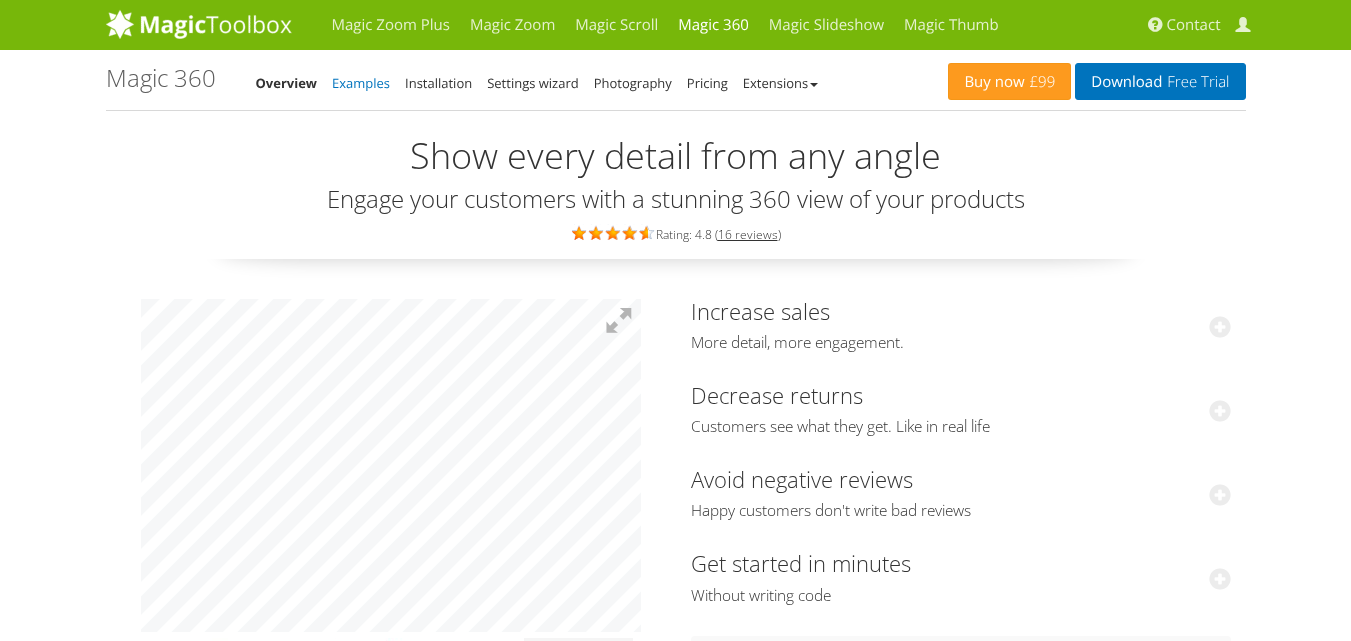 click on "Examples" at bounding box center (361, 83) 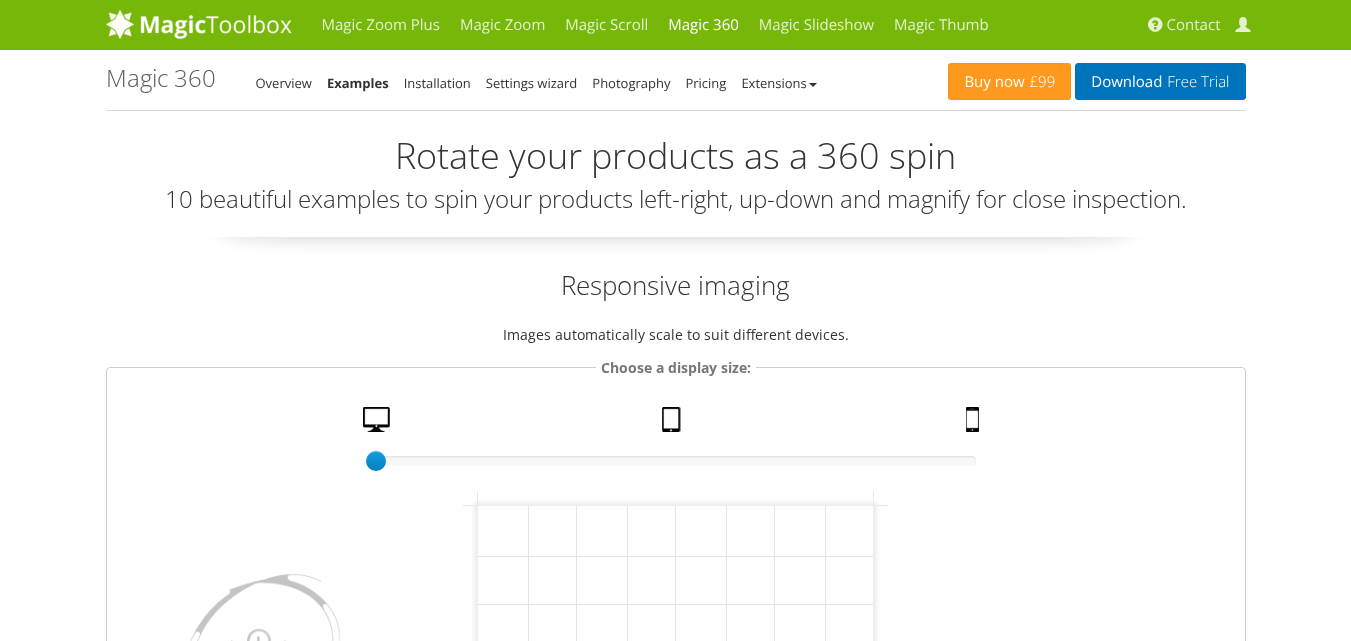 scroll, scrollTop: 0, scrollLeft: 0, axis: both 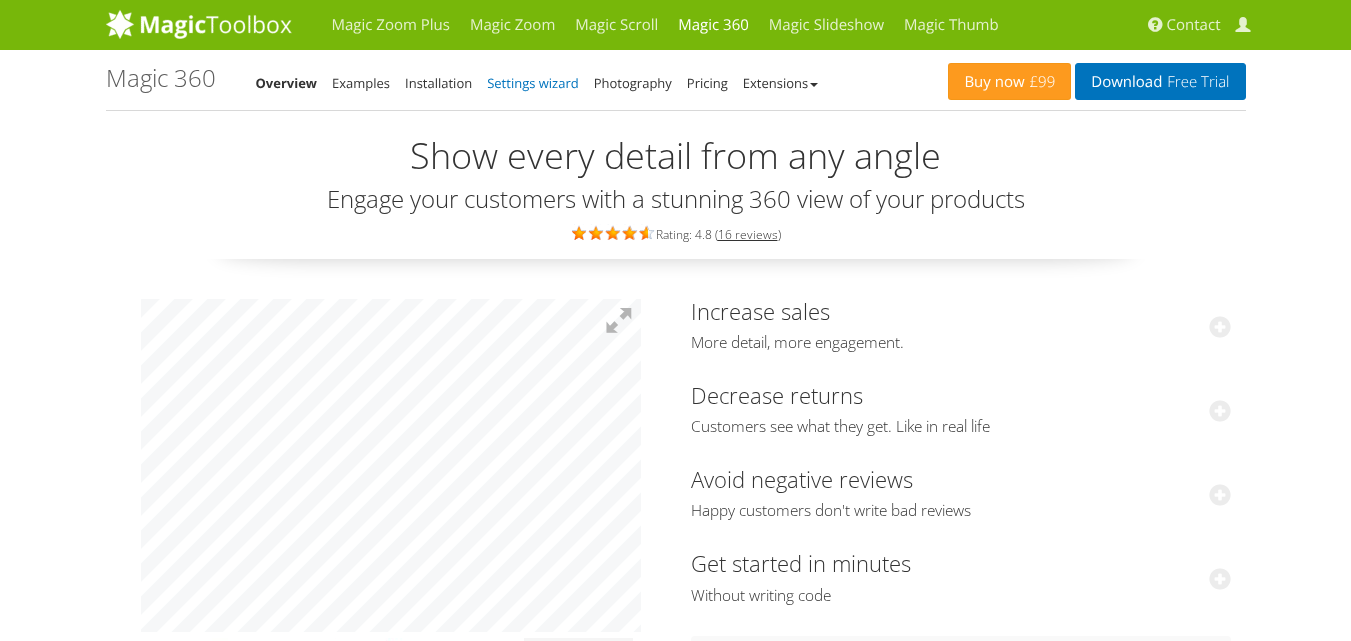 click on "Settings wizard" at bounding box center (533, 83) 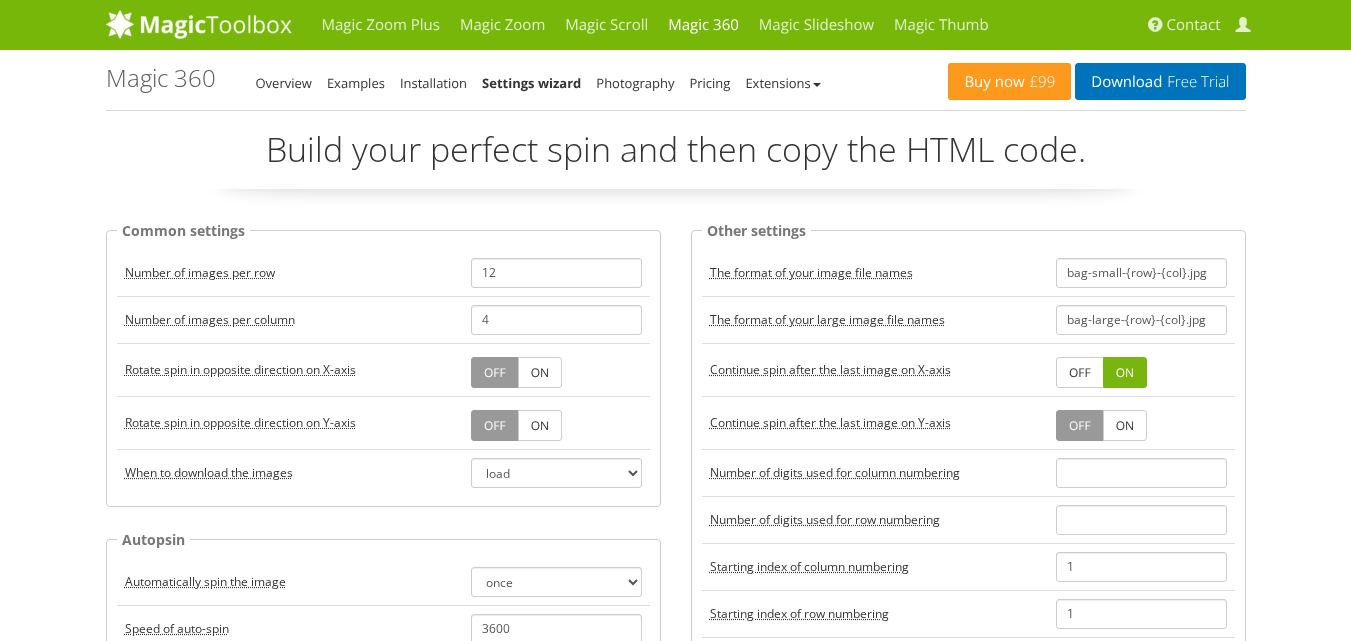scroll, scrollTop: 0, scrollLeft: 0, axis: both 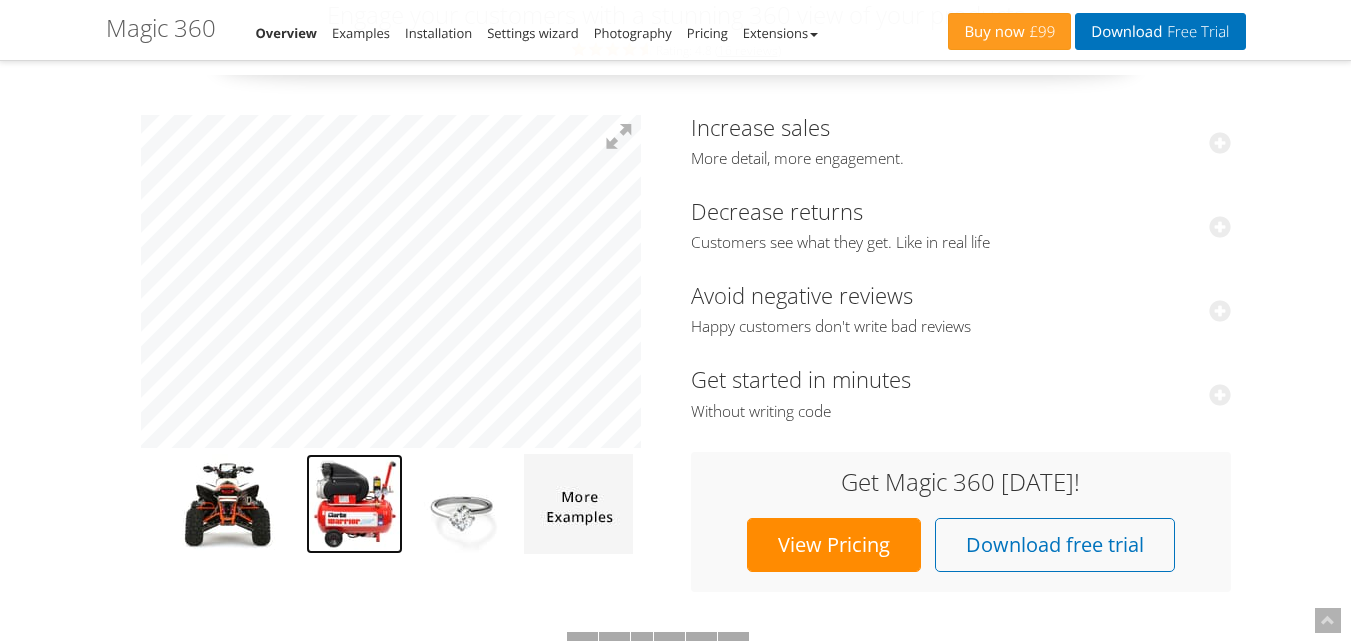 click at bounding box center (354, 504) 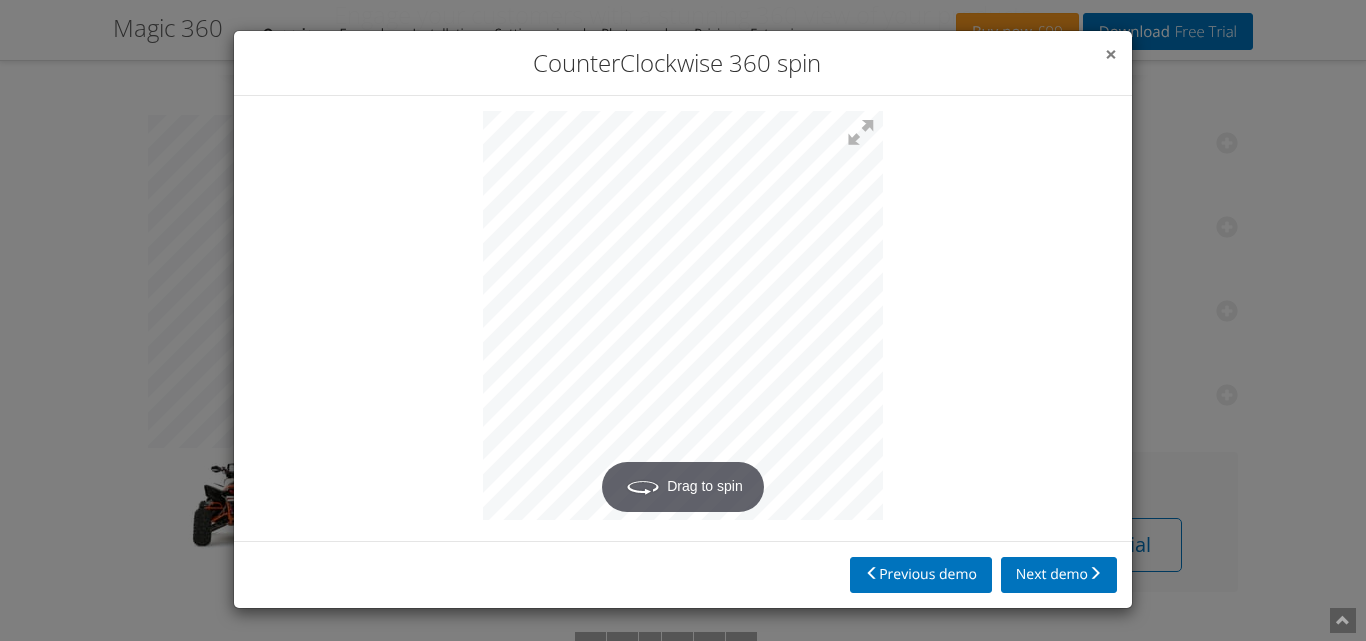 click on "×" at bounding box center (1111, 54) 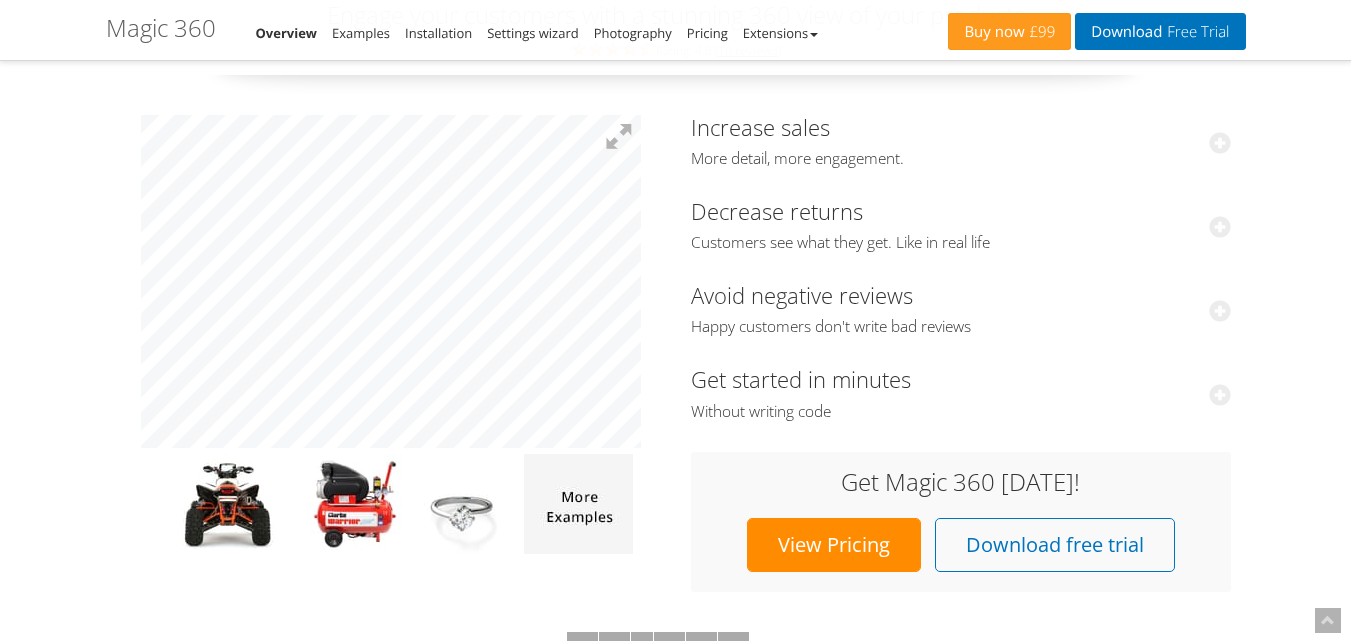drag, startPoint x: 305, startPoint y: 252, endPoint x: 343, endPoint y: 458, distance: 209.47554 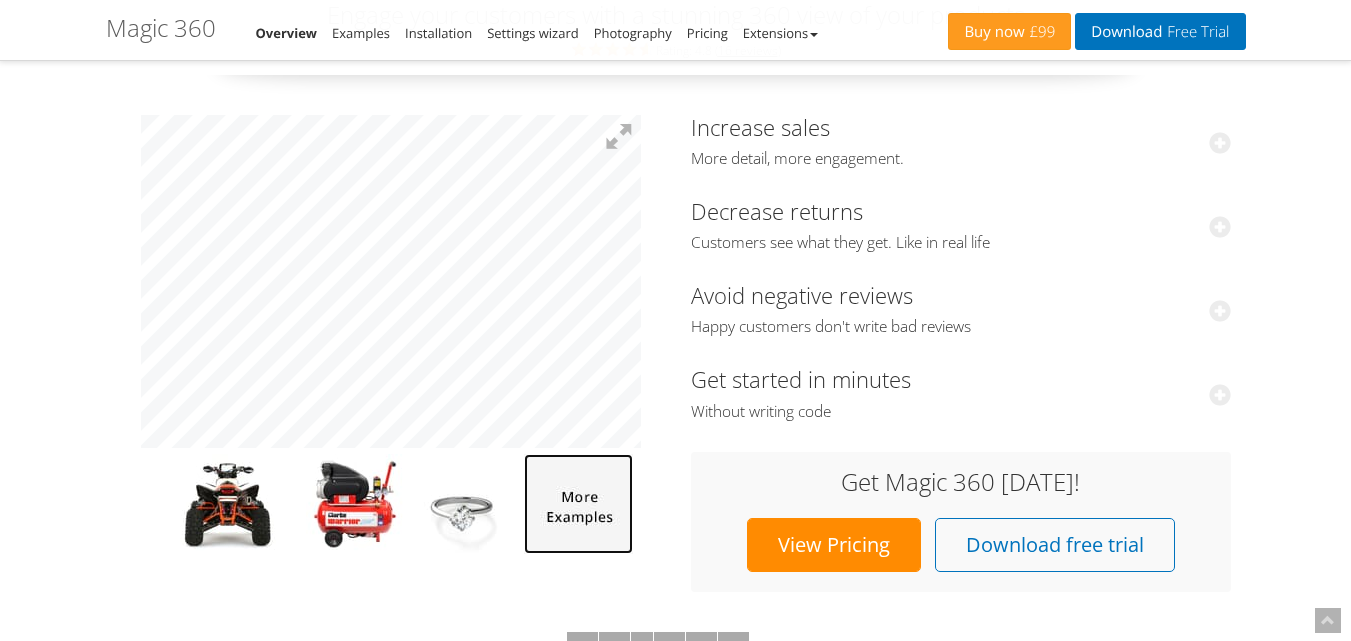 click at bounding box center (578, 504) 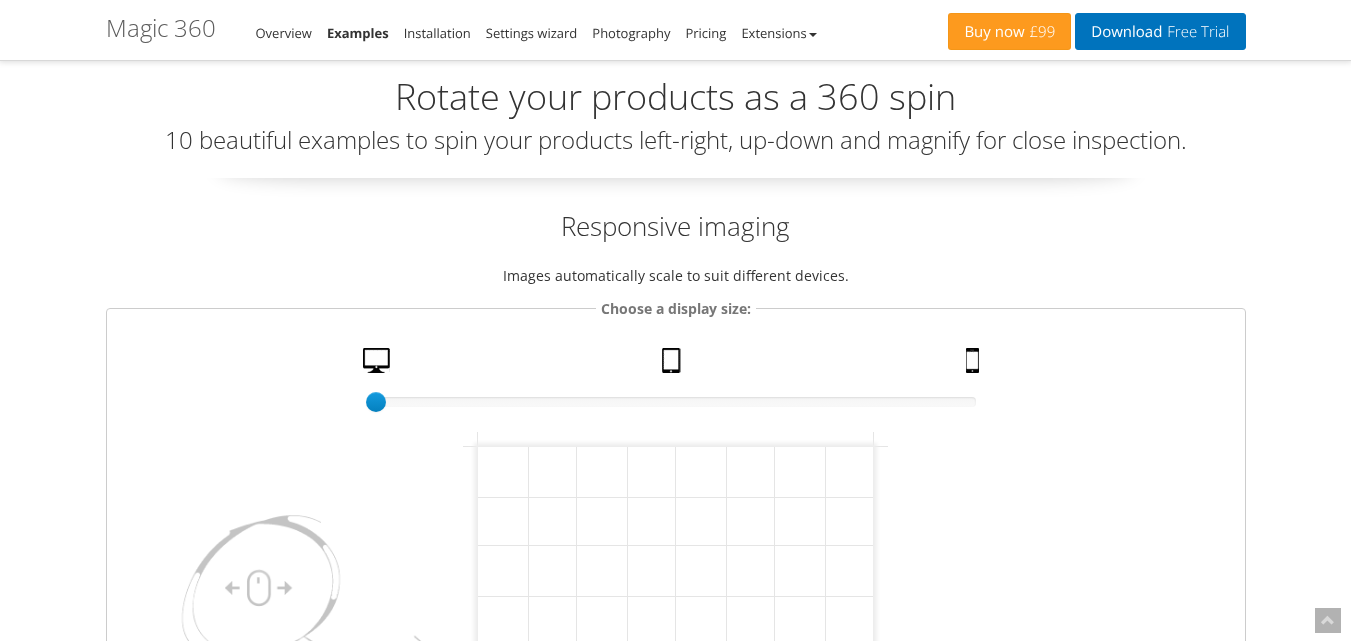 scroll, scrollTop: 231, scrollLeft: 0, axis: vertical 